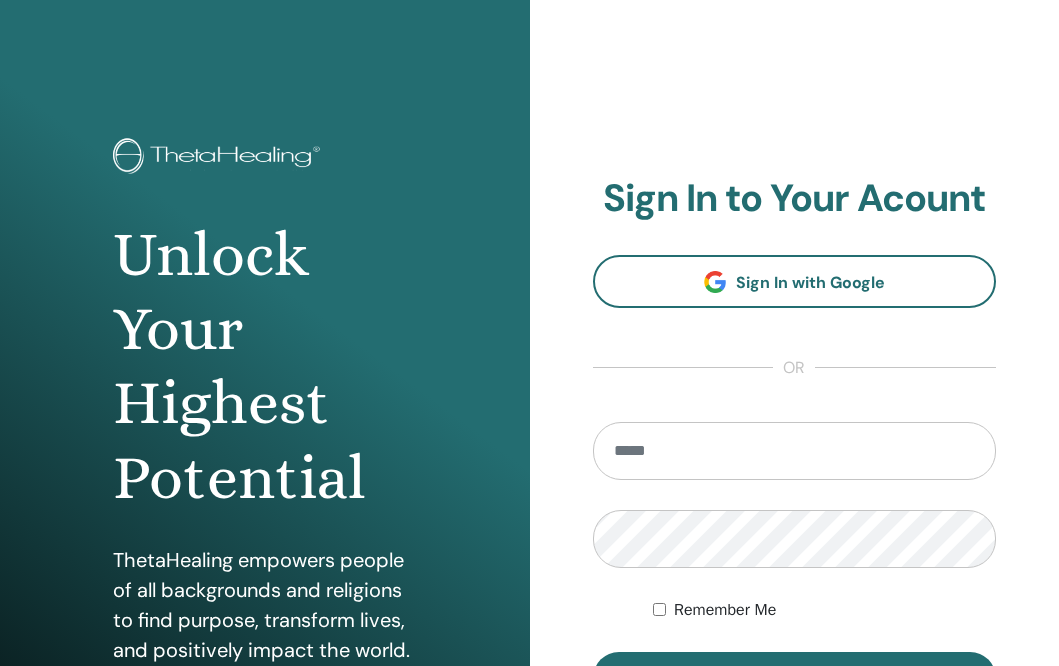 scroll, scrollTop: 0, scrollLeft: 0, axis: both 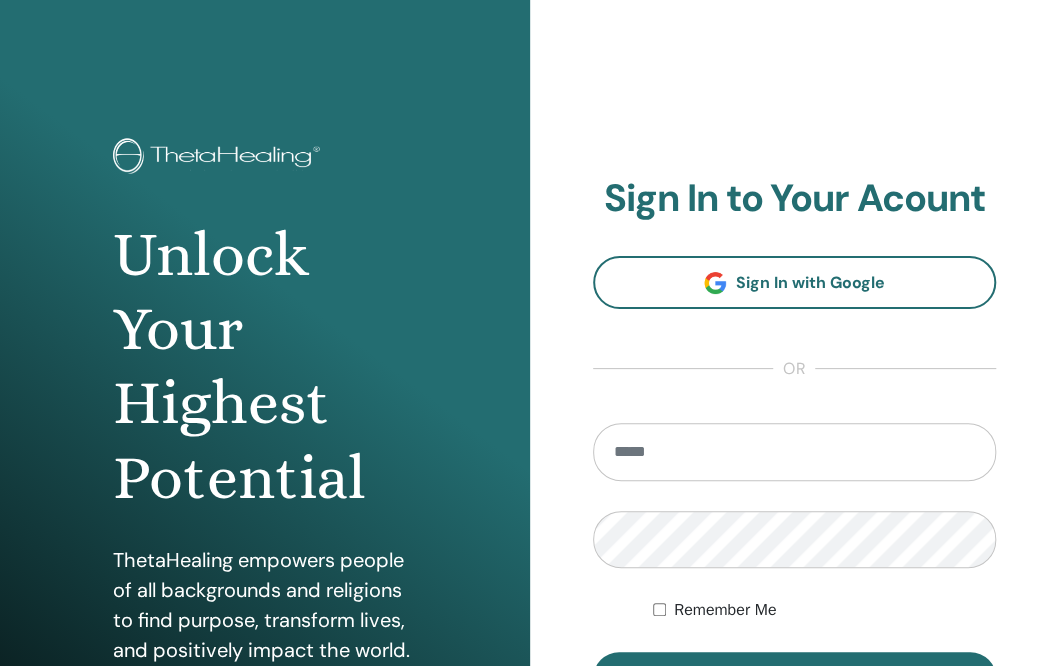 click at bounding box center (795, 452) 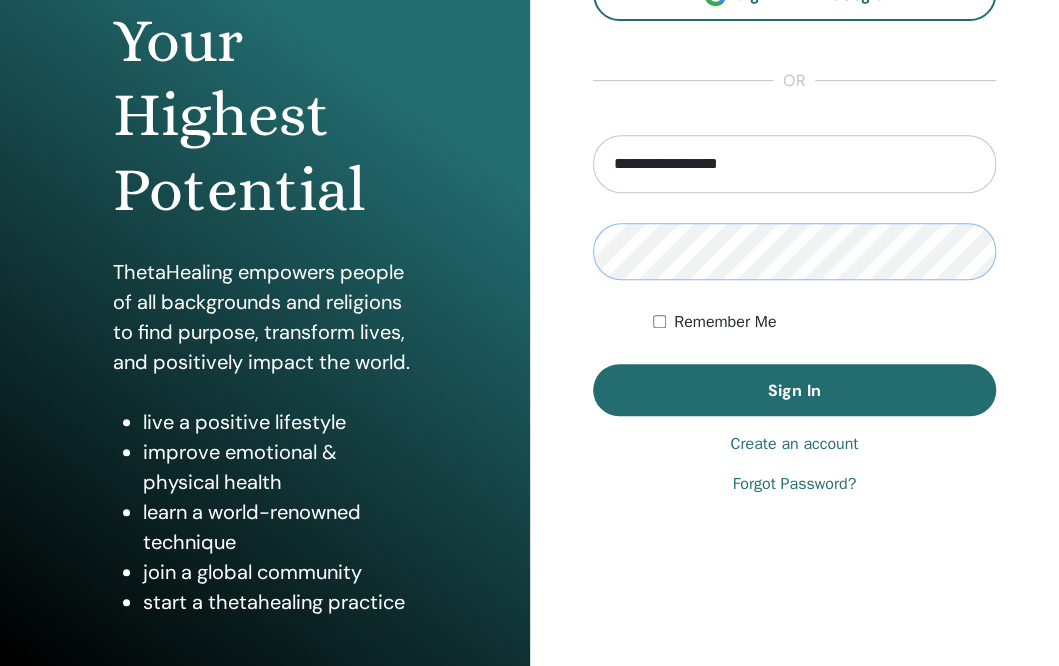 scroll, scrollTop: 294, scrollLeft: 0, axis: vertical 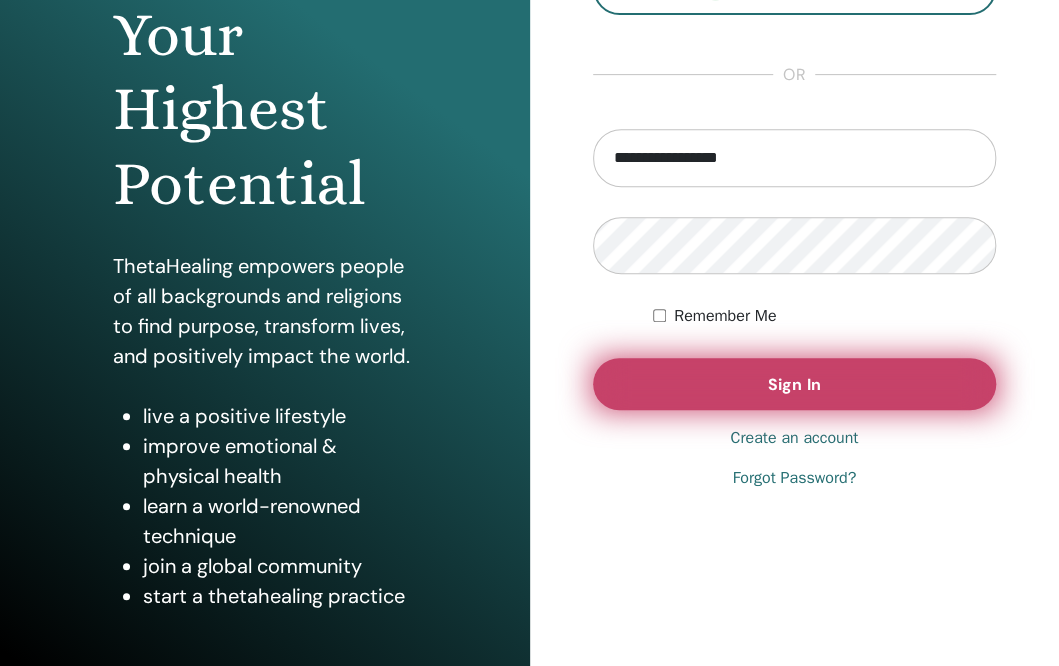 click on "Sign In" at bounding box center [795, 384] 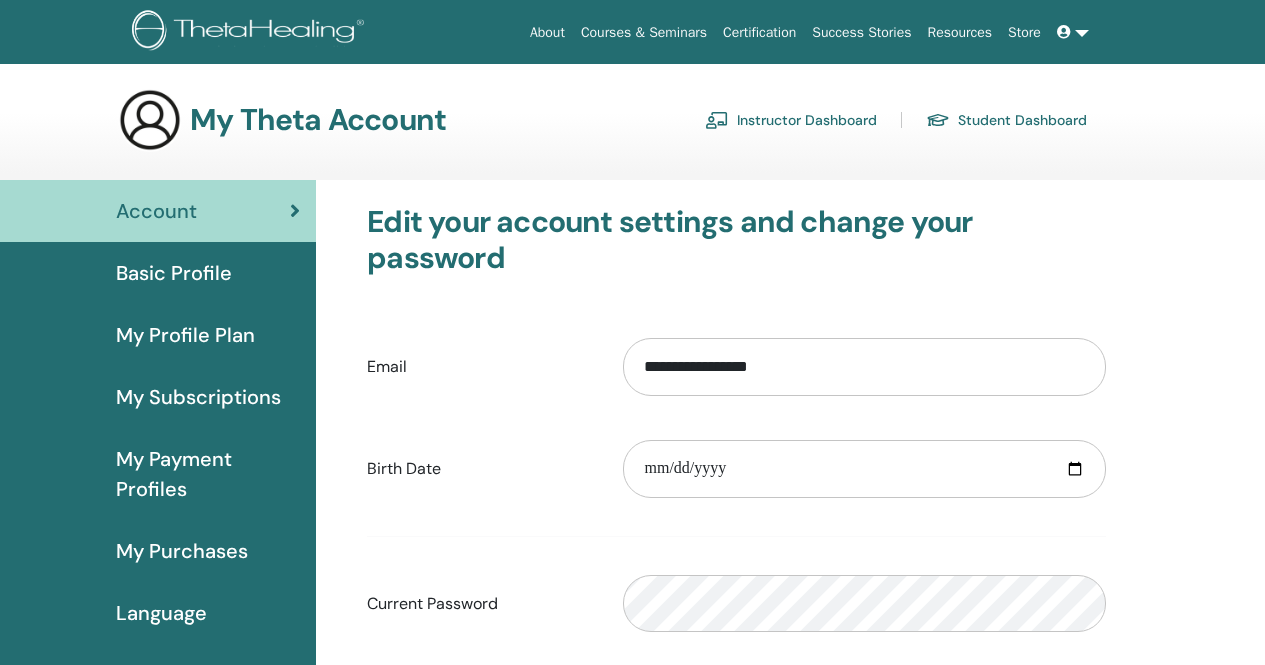 scroll, scrollTop: 0, scrollLeft: 0, axis: both 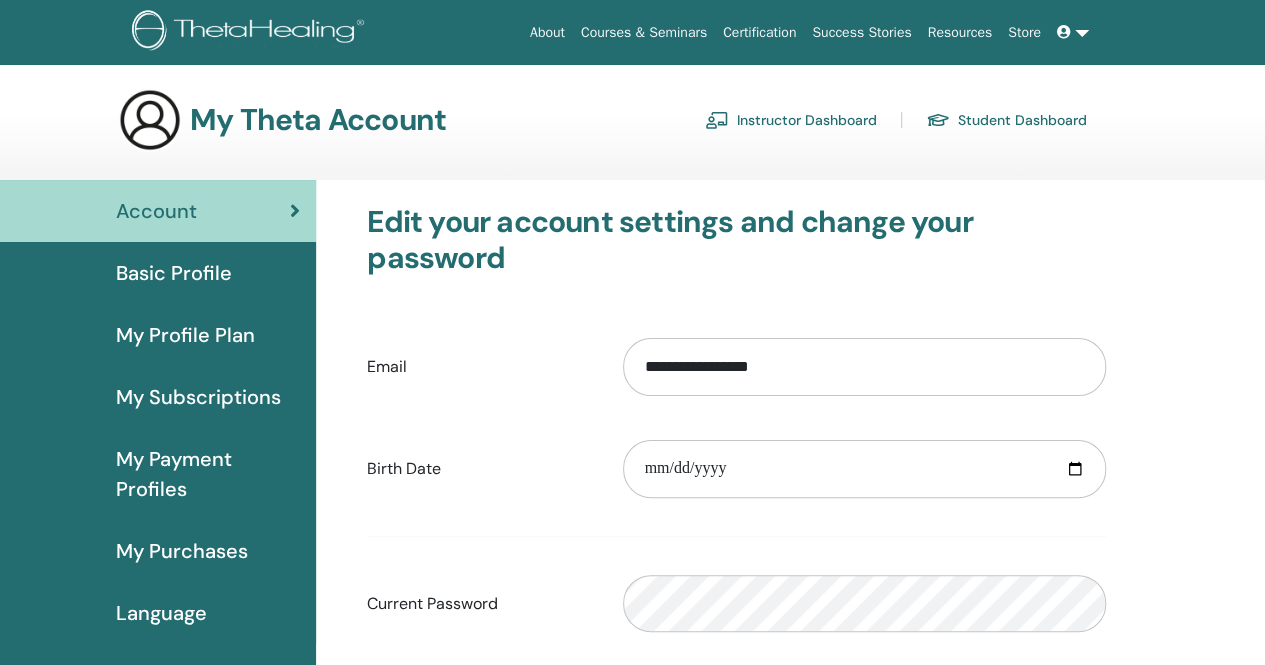 click on "Instructor Dashboard" at bounding box center [791, 120] 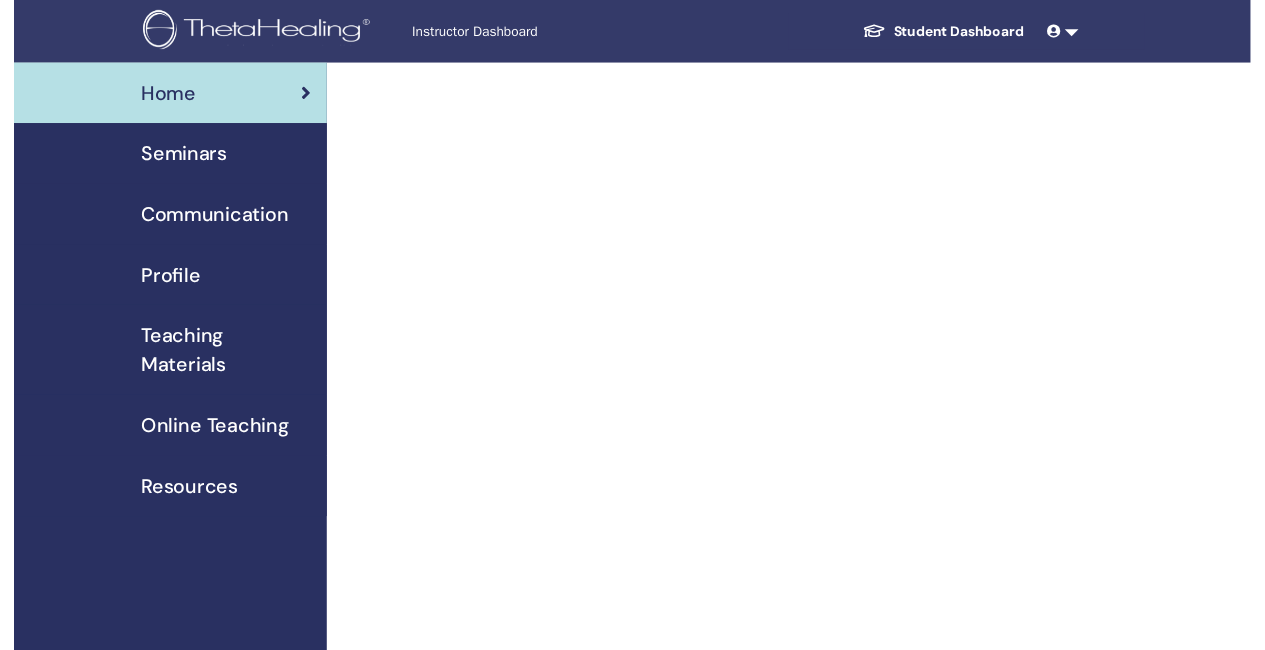 scroll, scrollTop: 0, scrollLeft: 0, axis: both 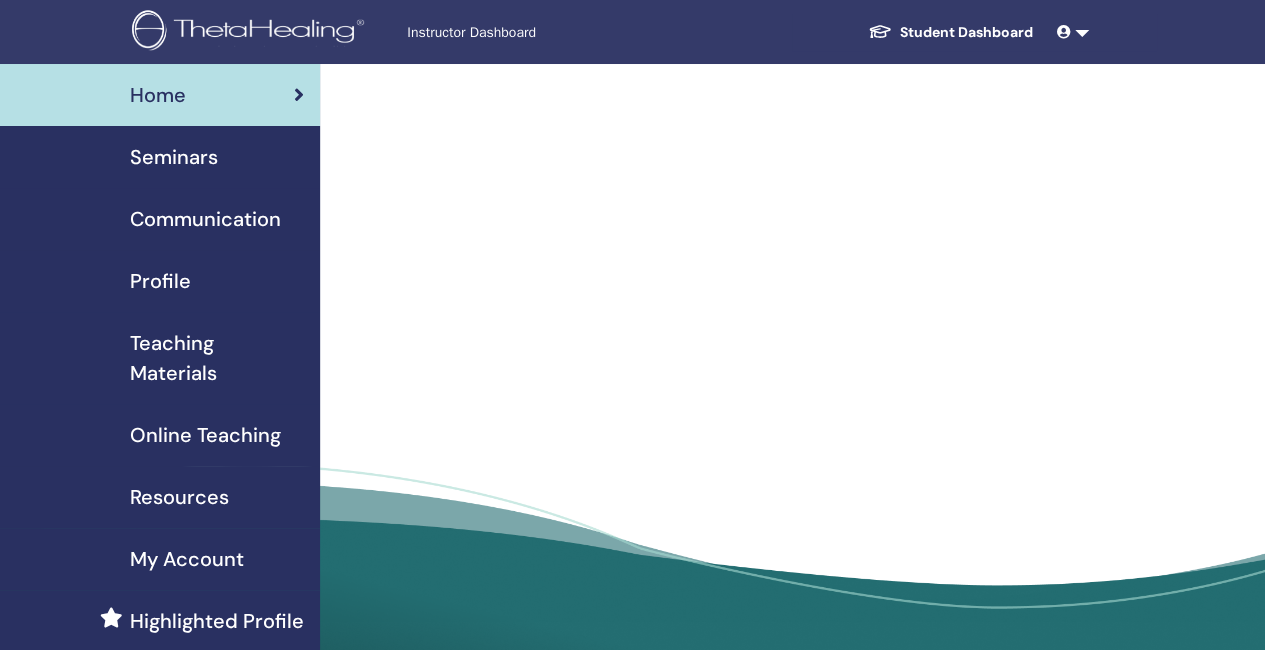 click on "Seminars" at bounding box center [174, 157] 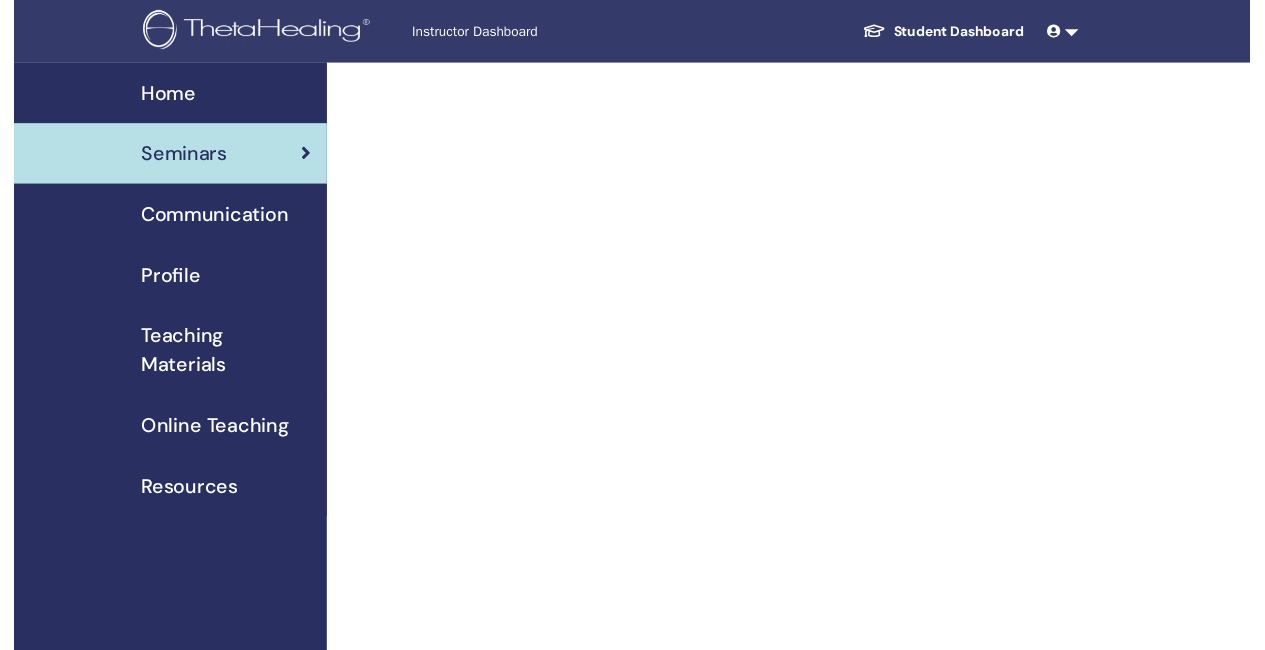 scroll, scrollTop: 0, scrollLeft: 0, axis: both 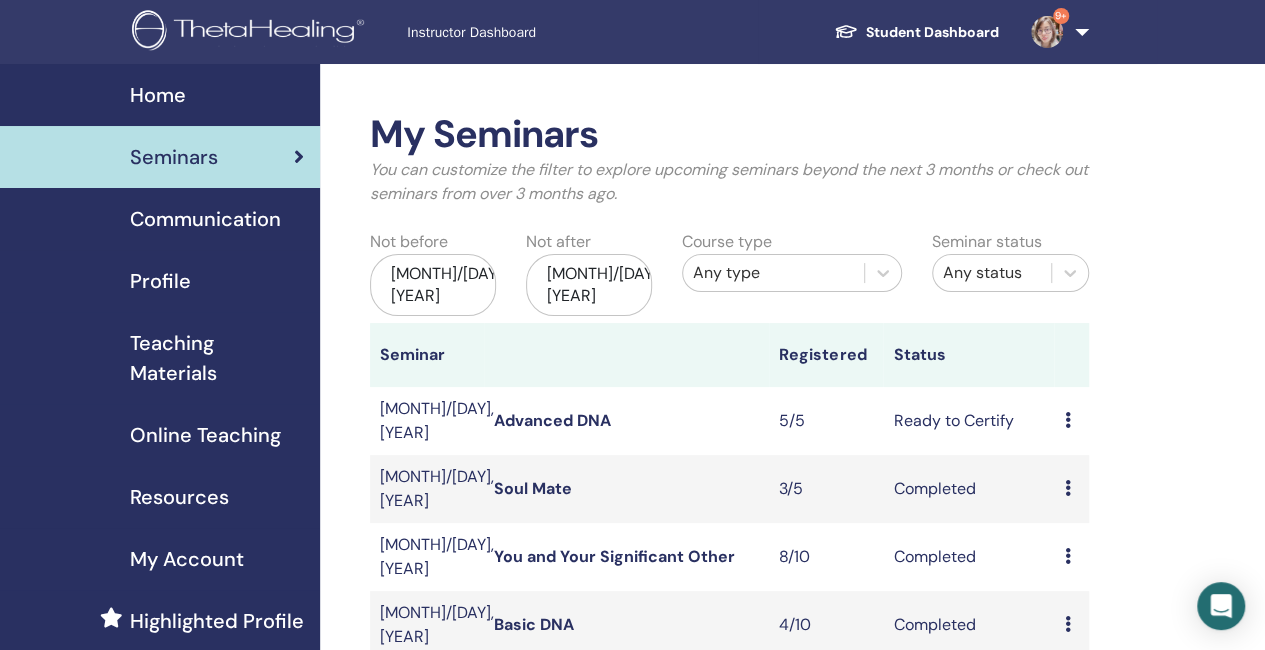click on "My Seminars You can customize the filter to explore upcoming seminars beyond the next 3 months or check out seminars from over 3 months ago. Not before May/05, 2025 Not after Nov/05, 2025 Course type Any type Seminar status Any status Seminar Registered Status Jul/28, 2025 Advanced DNA 5/5 Ready to Certify Preview Edit Attendees Cancel Jul/23, 2025 Soul Mate 3/5 Completed Preview Attendees Jul/21, 2025 You and Your Significant Other 8/10 Completed Preview Attendees Jul/14, 2025 Basic DNA 4/10 Completed Preview Attendees Jun/20, 2025 Manifesting and Abundance 12/15 Completed Preview Attendees May/05, 2025 Intuitive Anatomy 4/10 Completed Preview Attendees Create seminar Seminar Registrations Order No. Attendee Event Date" at bounding box center [794, 702] 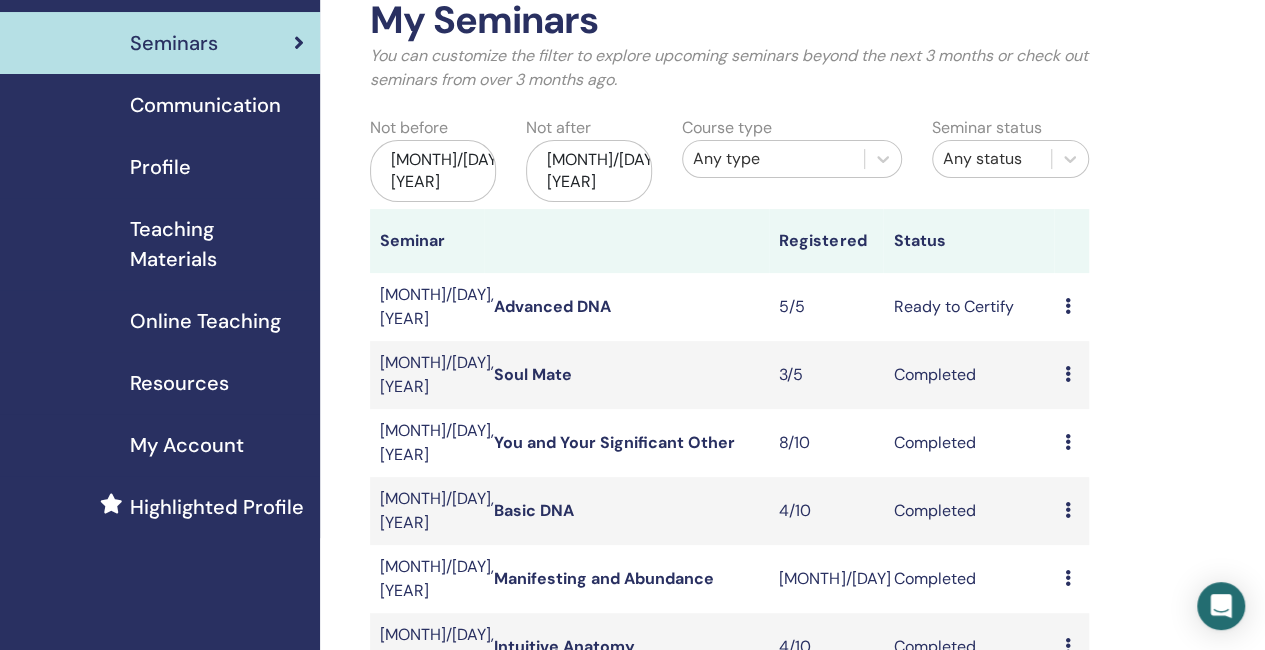 scroll, scrollTop: 100, scrollLeft: 0, axis: vertical 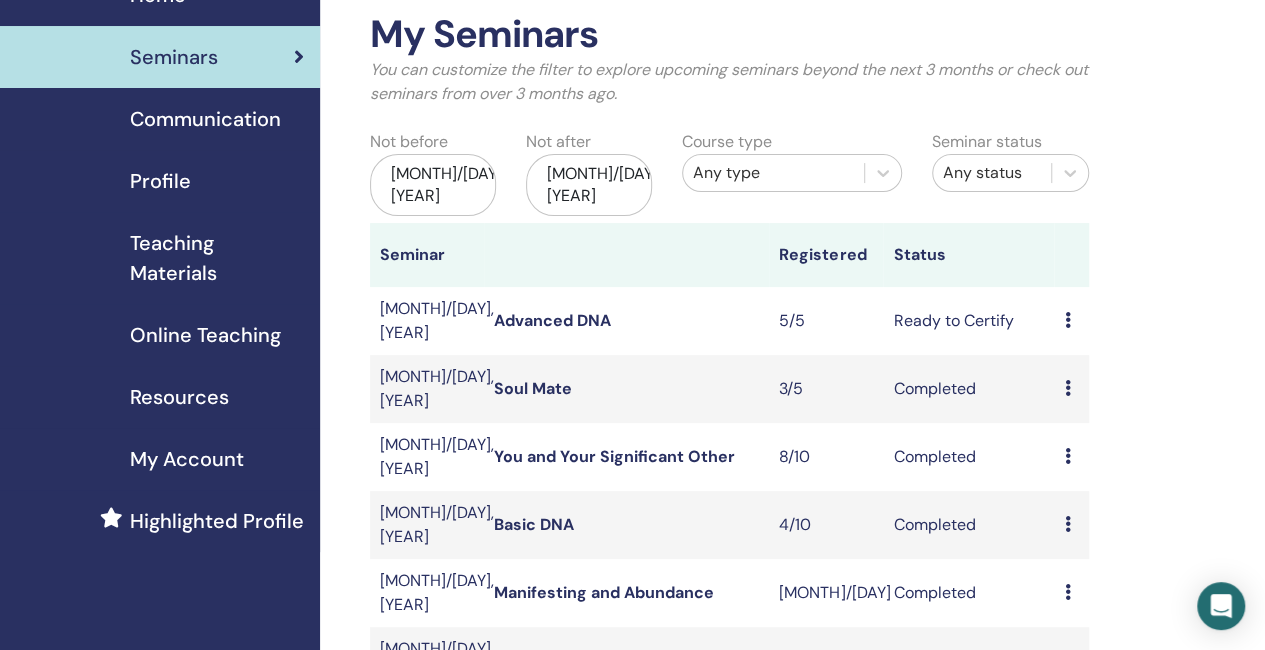 click on "Ready to Certify" at bounding box center (968, 321) 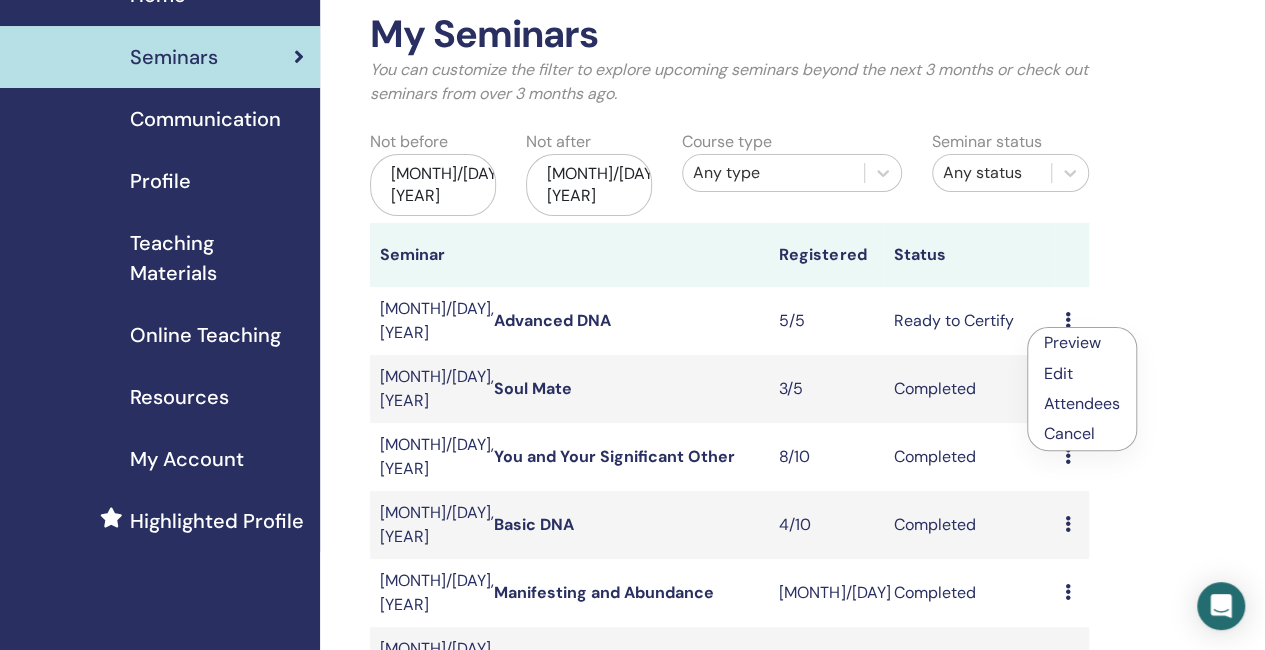 click on "Attendees" at bounding box center (1082, 403) 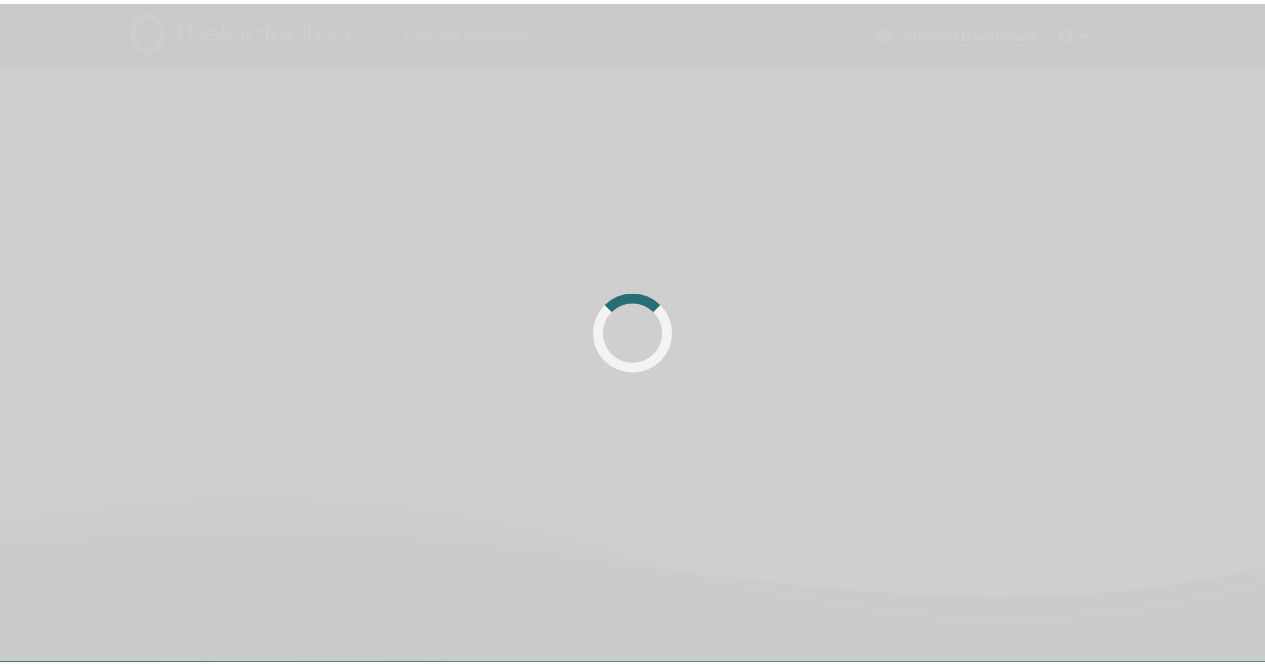 scroll, scrollTop: 0, scrollLeft: 0, axis: both 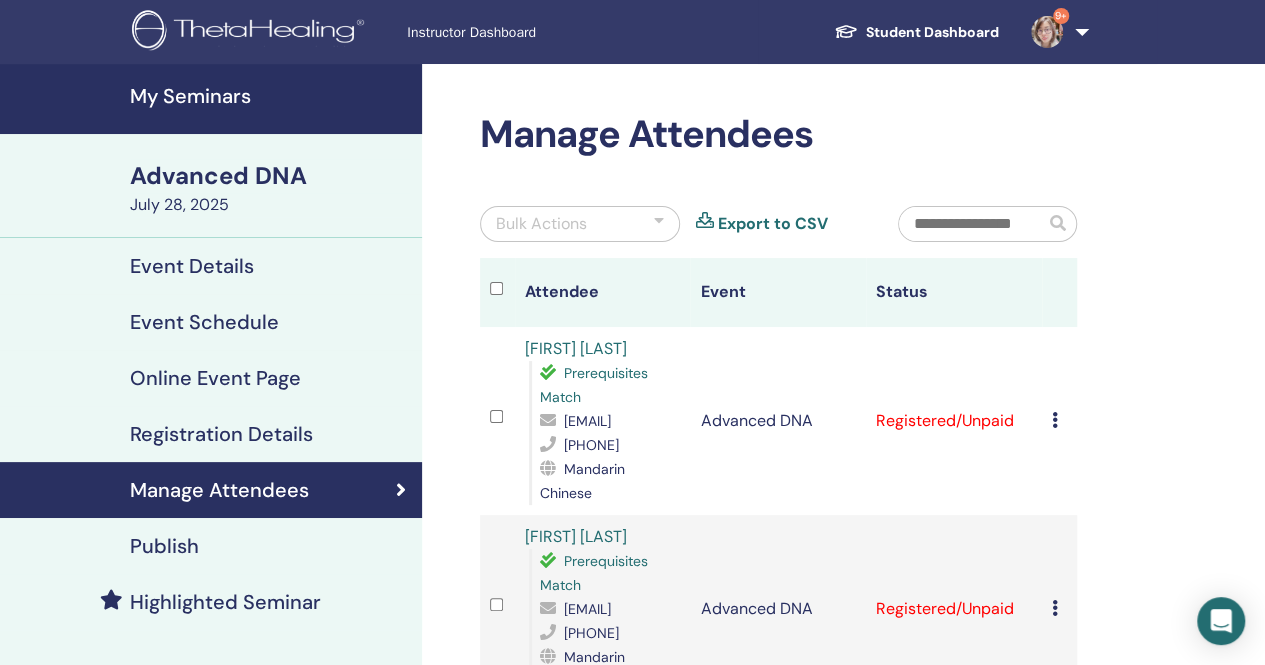 click at bounding box center [1055, 420] 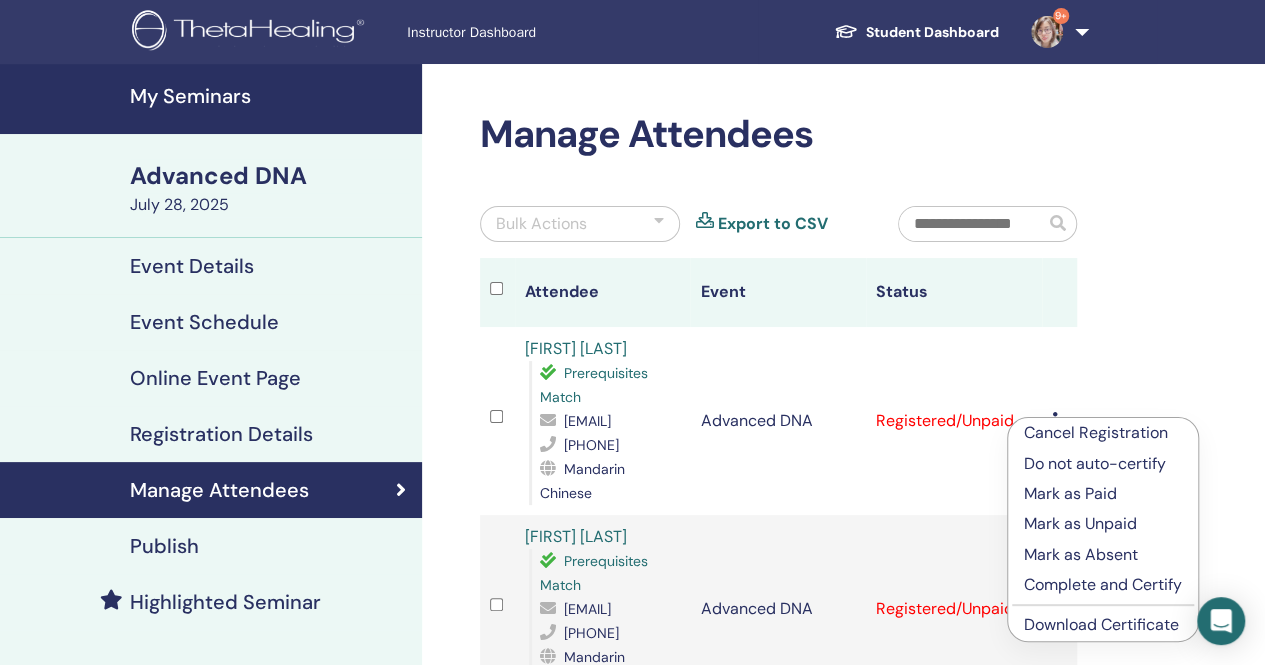 click on "Complete and Certify" at bounding box center [1103, 585] 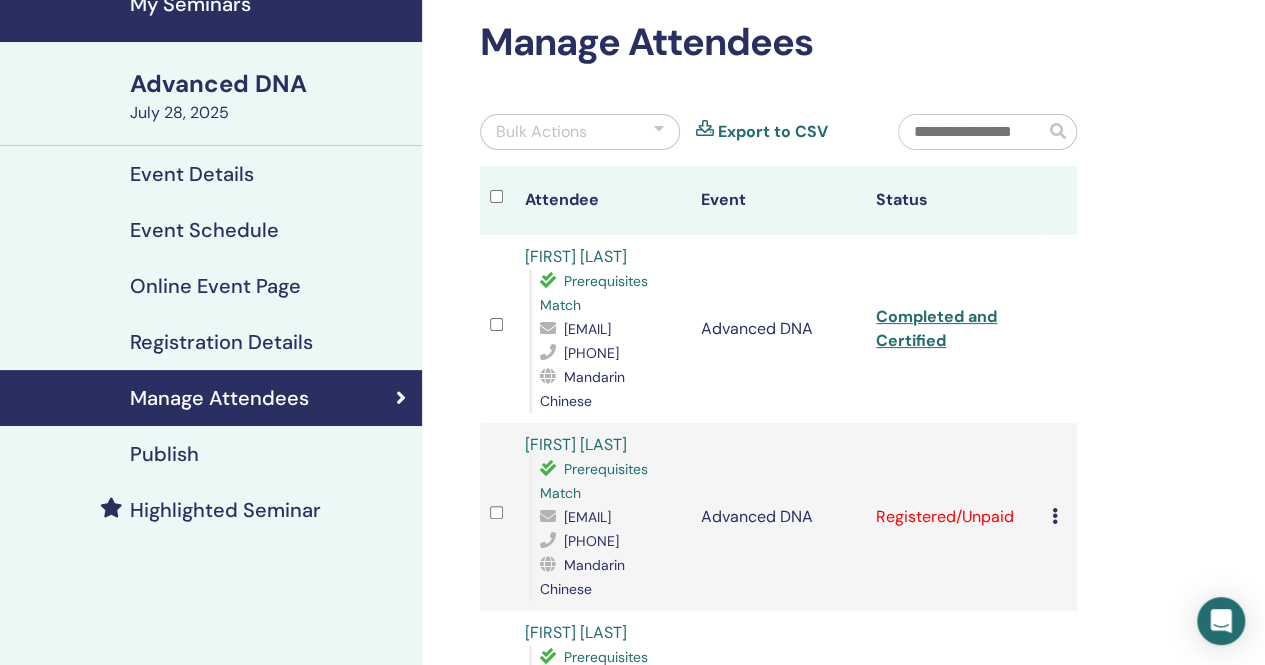 scroll, scrollTop: 200, scrollLeft: 0, axis: vertical 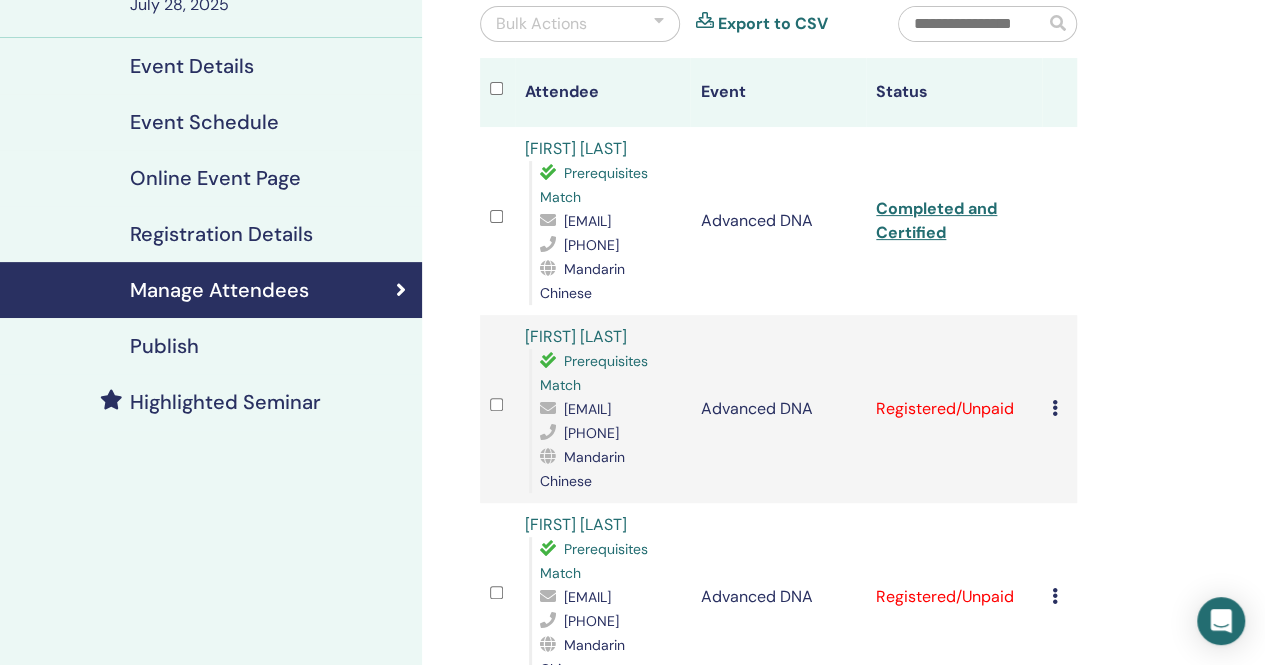 click on "Cancel Registration Do not auto-certify Mark as Paid Mark as Unpaid Mark as Absent Complete and Certify Download Certificate" at bounding box center (1059, 409) 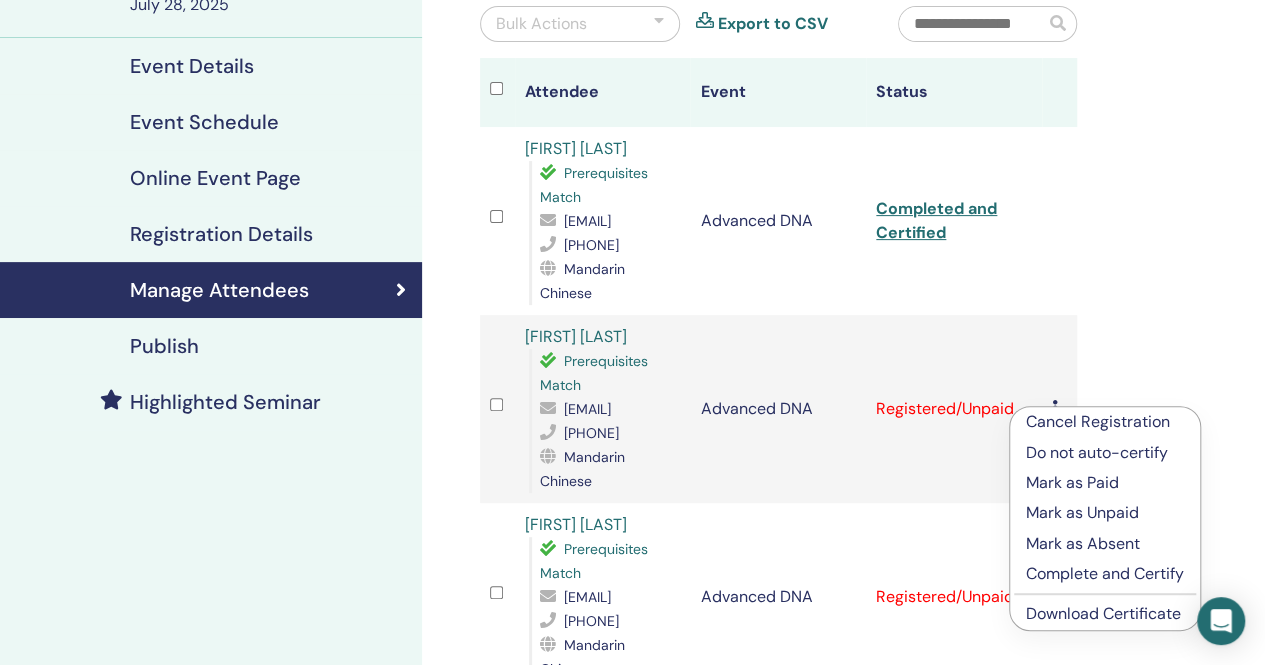 click on "Complete and Certify" at bounding box center (1105, 574) 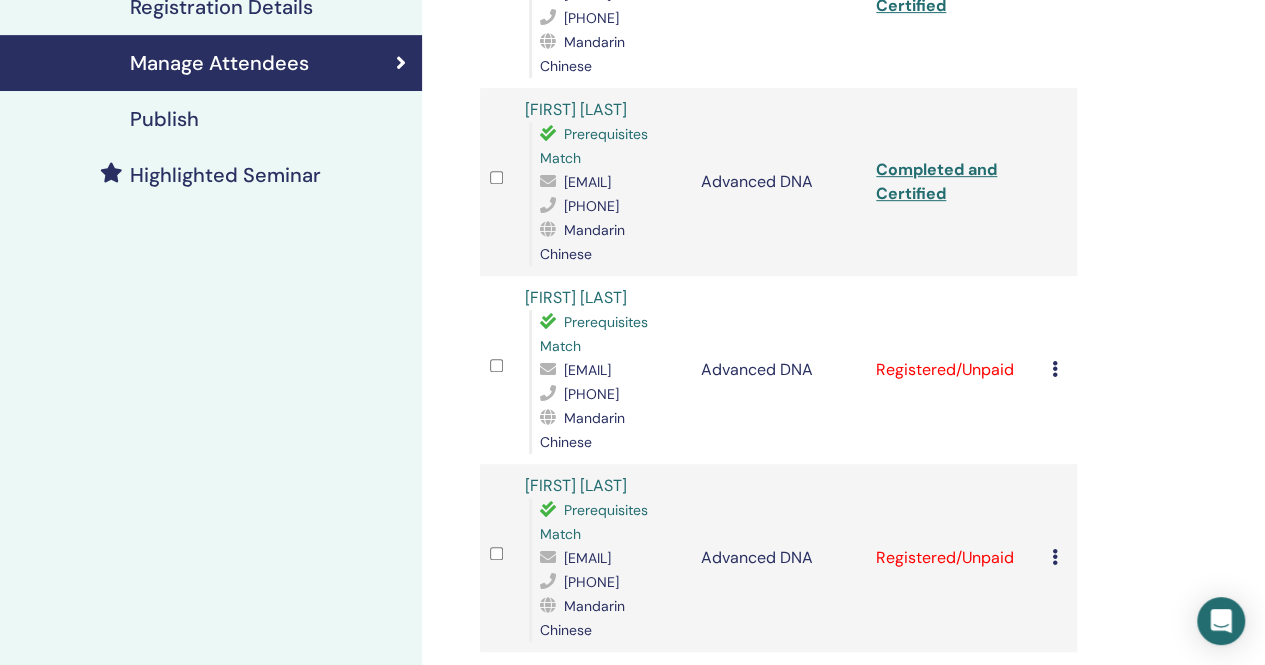 scroll, scrollTop: 500, scrollLeft: 0, axis: vertical 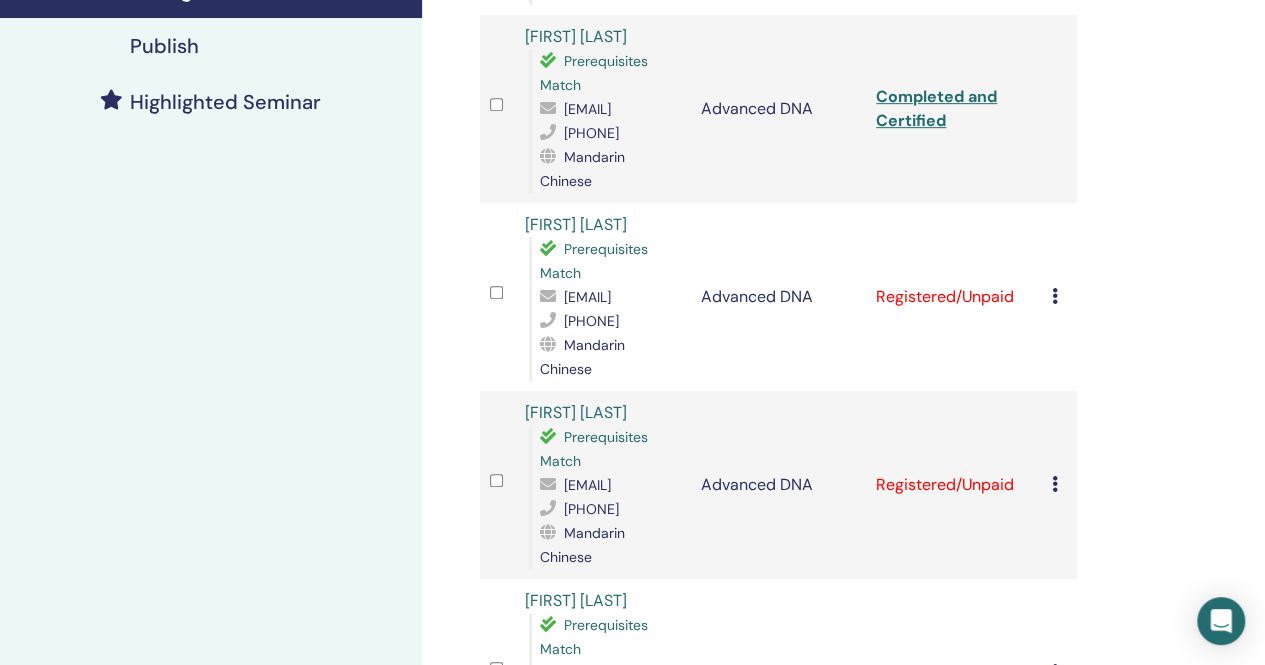 click at bounding box center [1055, 296] 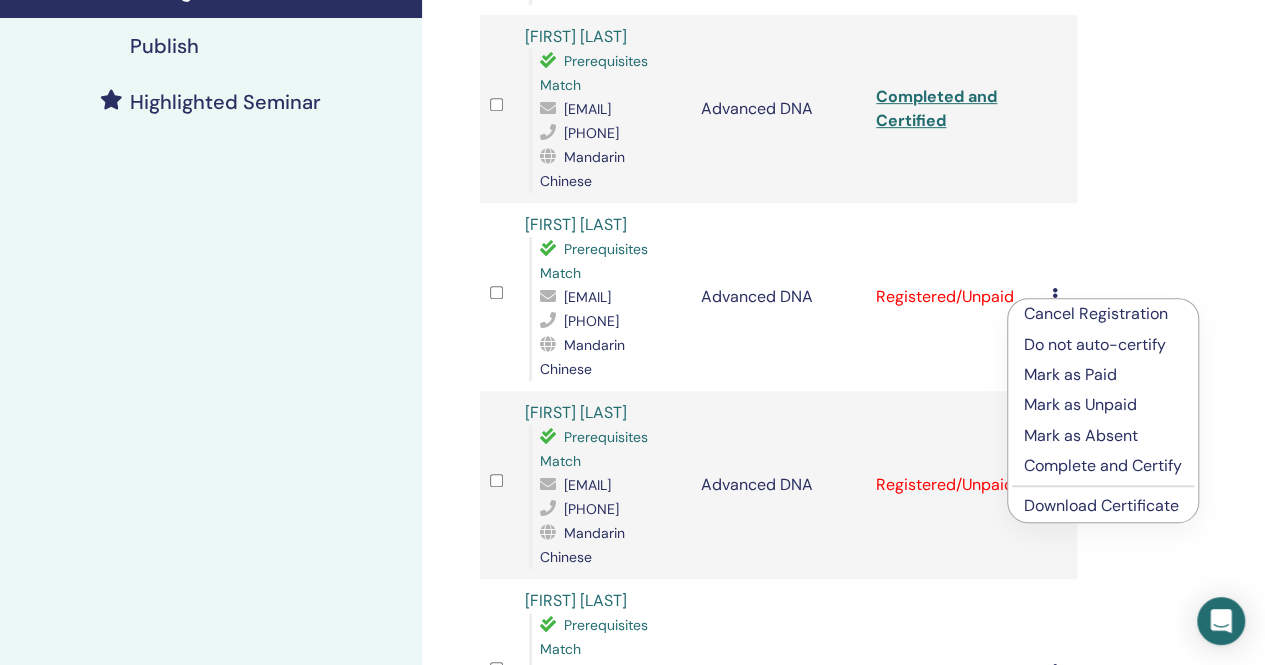 click on "Complete and Certify" at bounding box center [1103, 466] 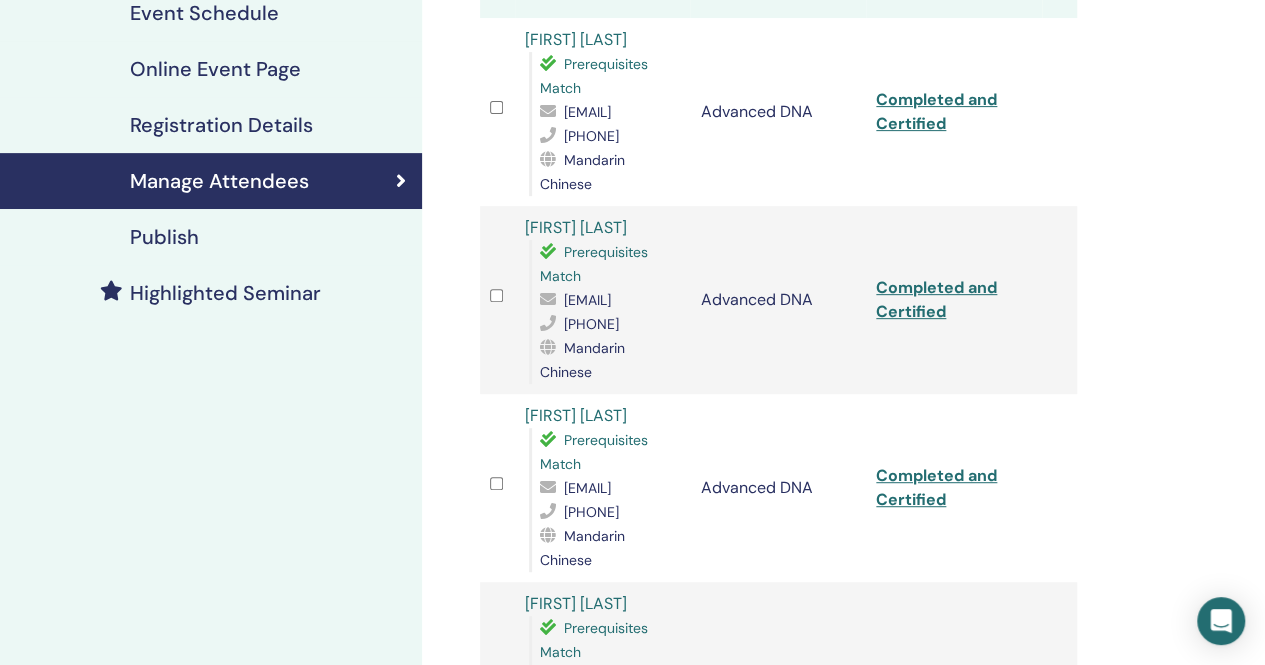 scroll, scrollTop: 600, scrollLeft: 0, axis: vertical 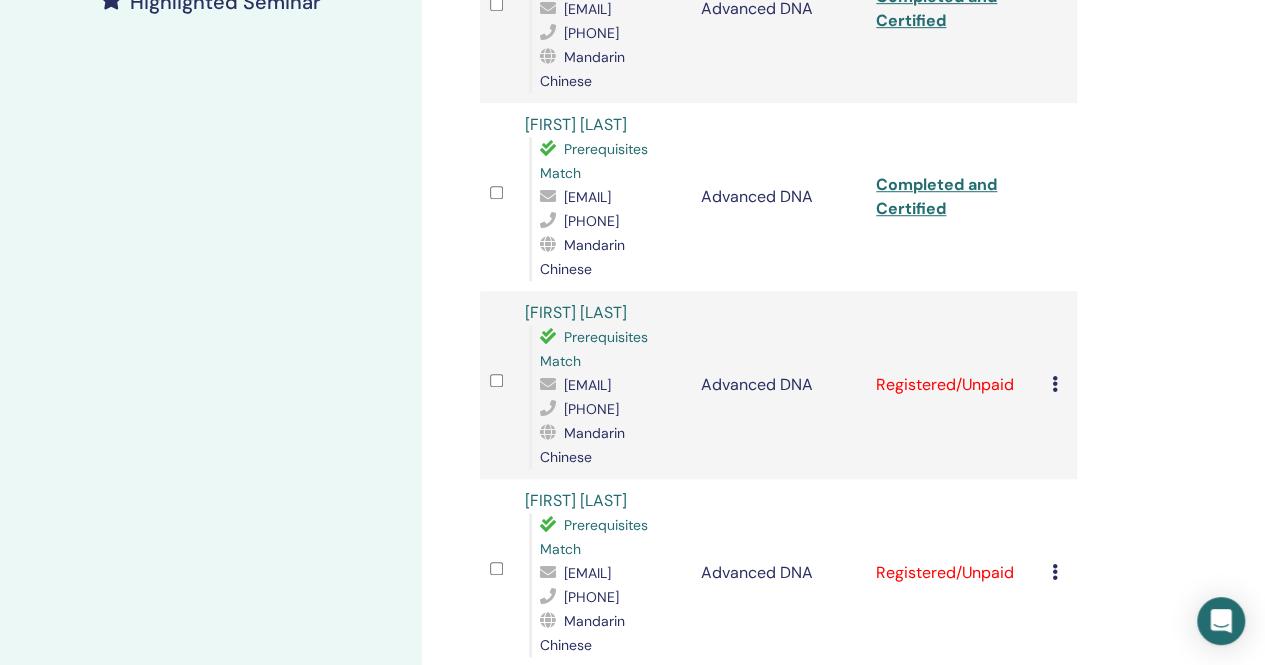 click at bounding box center [1055, 384] 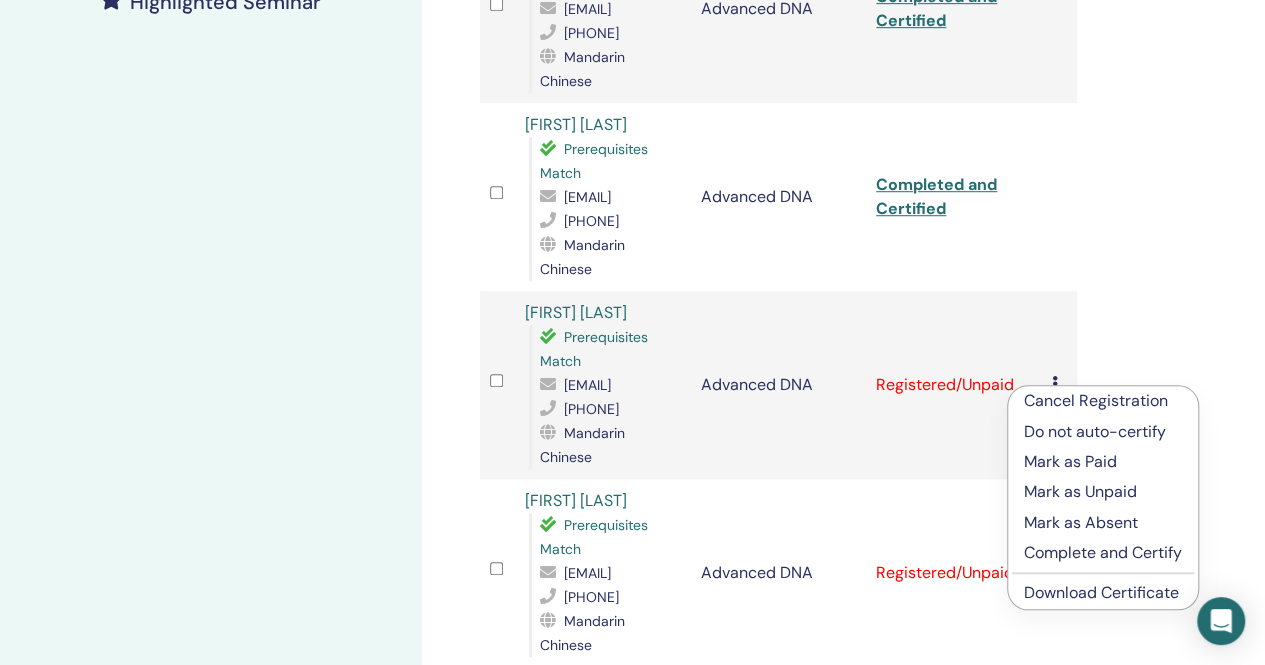 click on "Complete and Certify" at bounding box center [1103, 553] 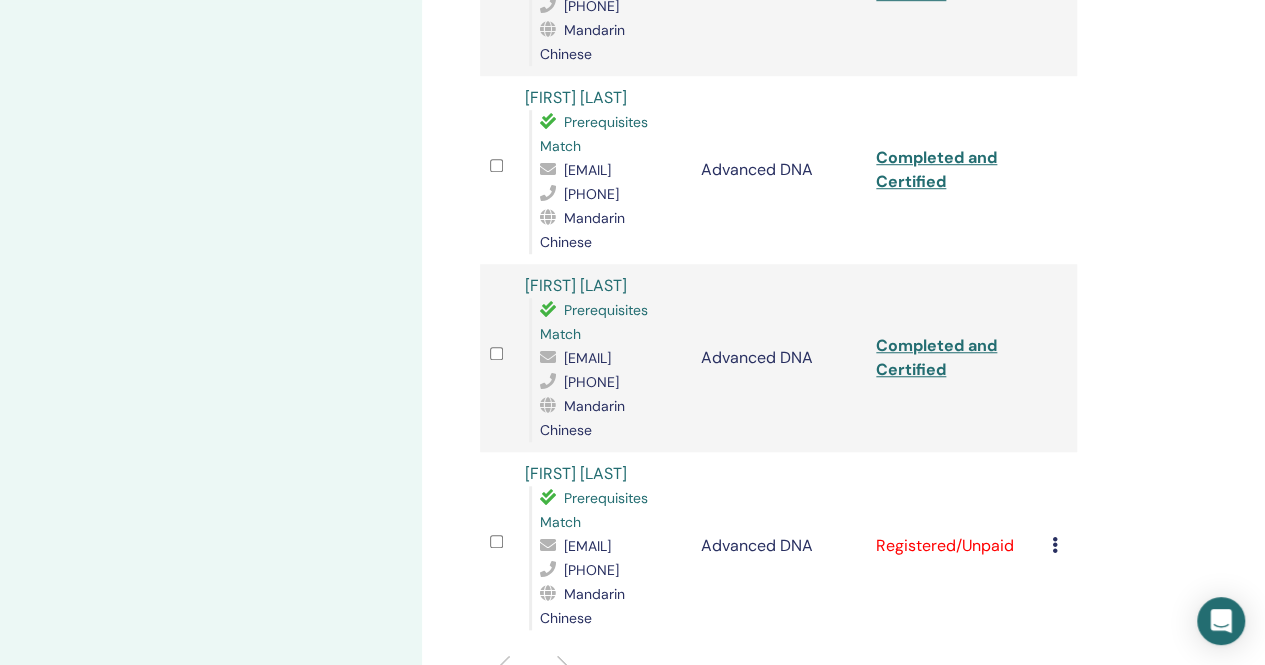 scroll, scrollTop: 800, scrollLeft: 0, axis: vertical 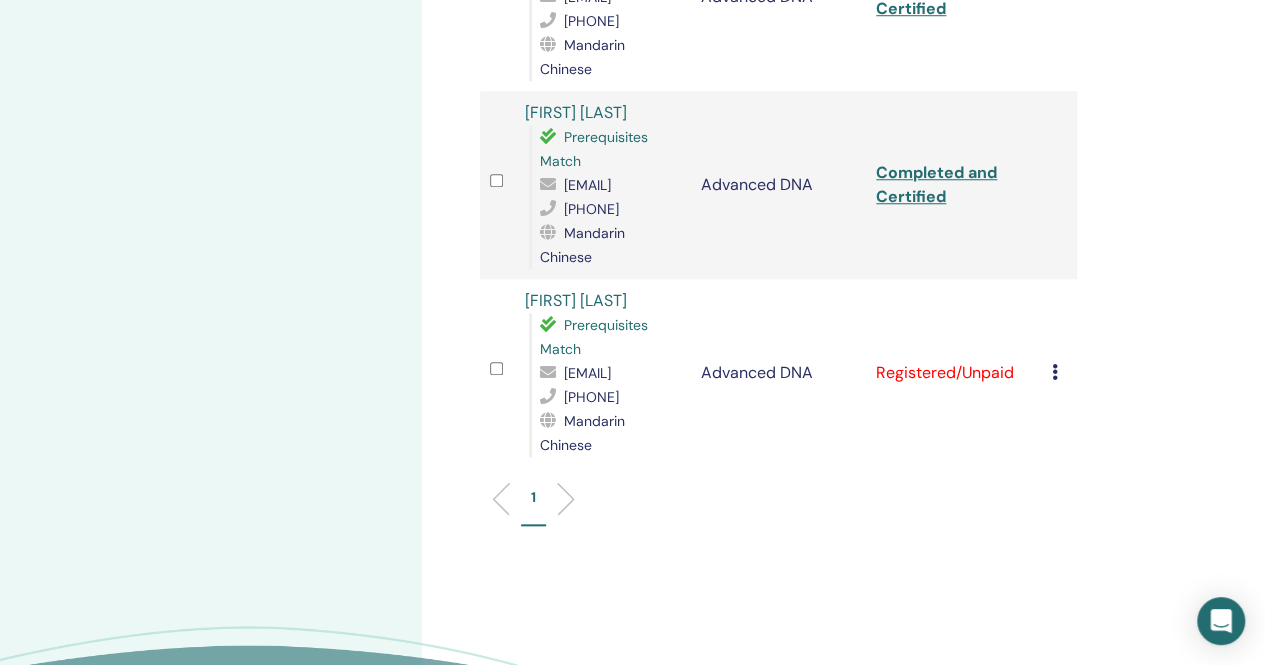 click at bounding box center (1055, 372) 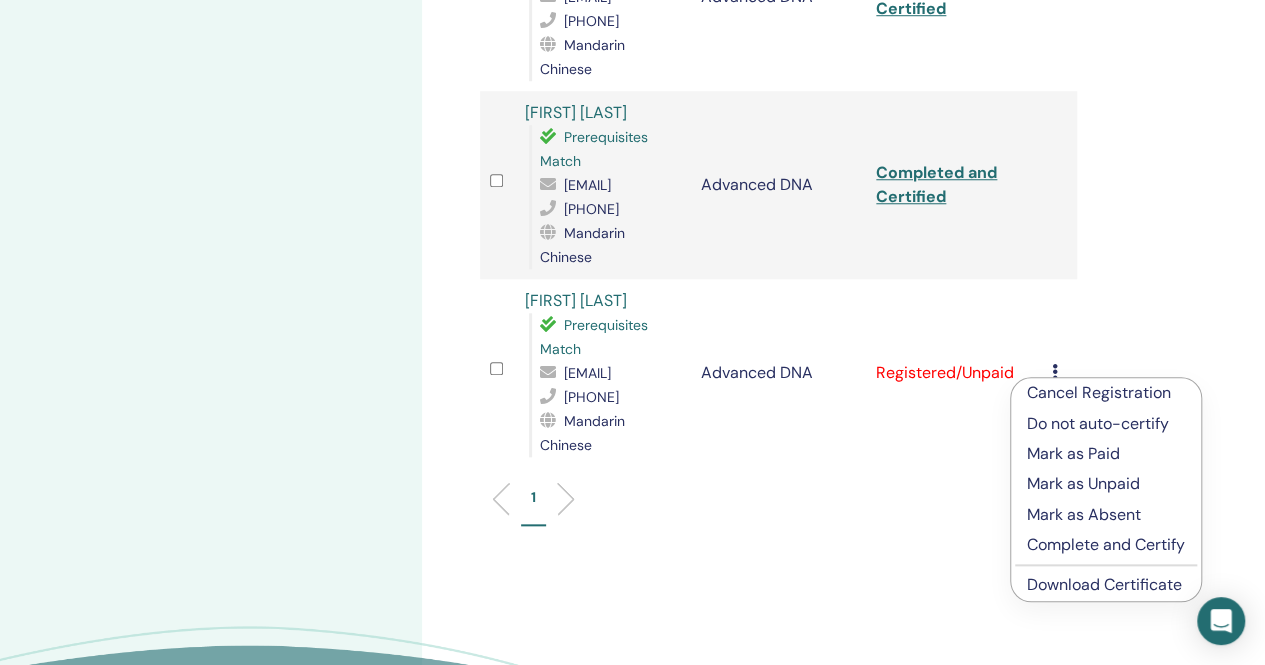click on "Complete and Certify" at bounding box center (1106, 545) 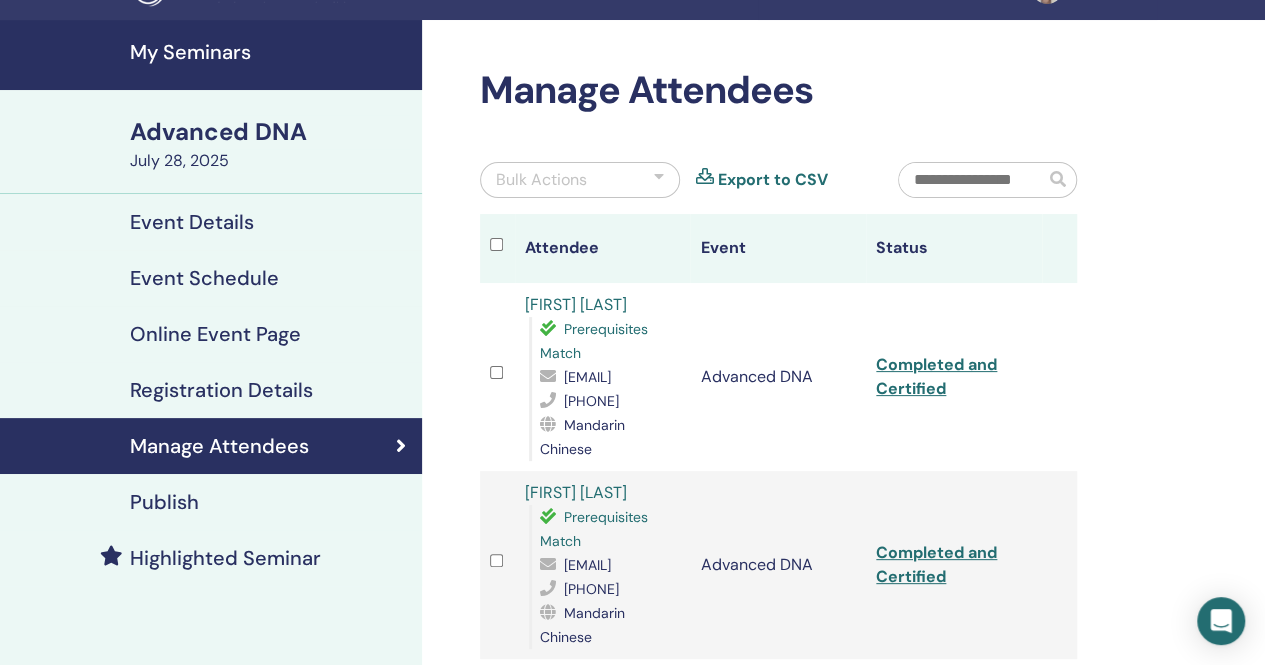 scroll, scrollTop: 0, scrollLeft: 0, axis: both 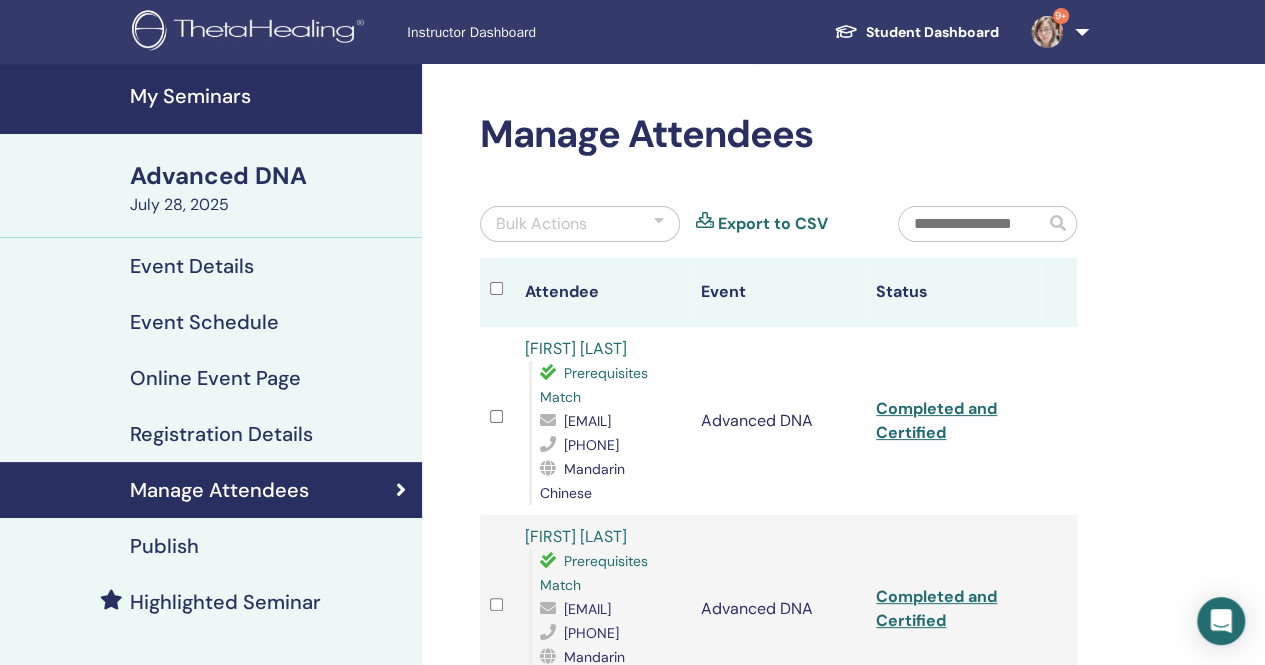 click on "My Seminars" at bounding box center [270, 96] 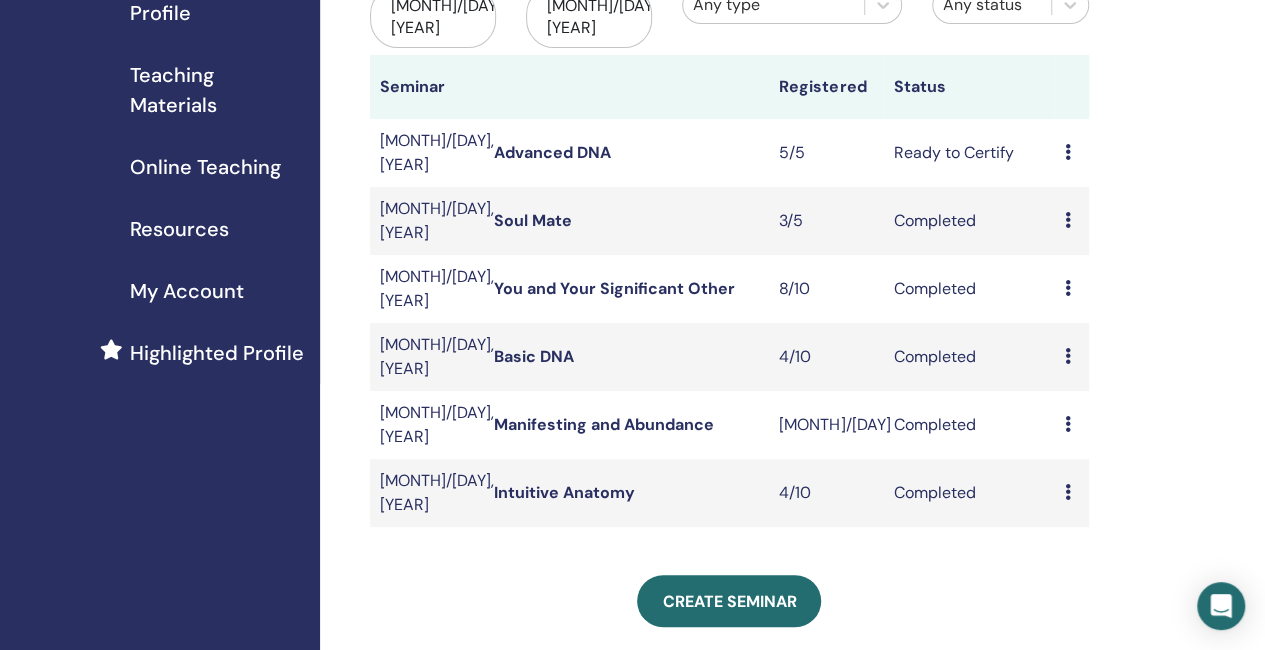 scroll, scrollTop: 300, scrollLeft: 0, axis: vertical 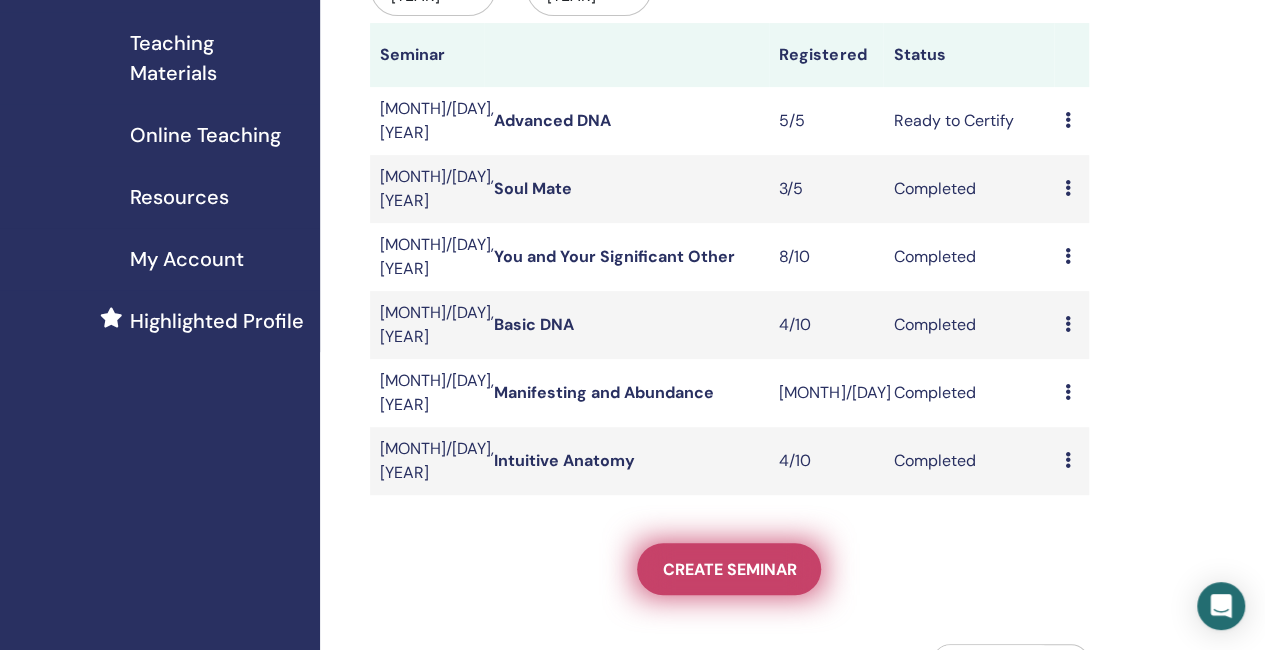 click on "Create seminar" at bounding box center [729, 569] 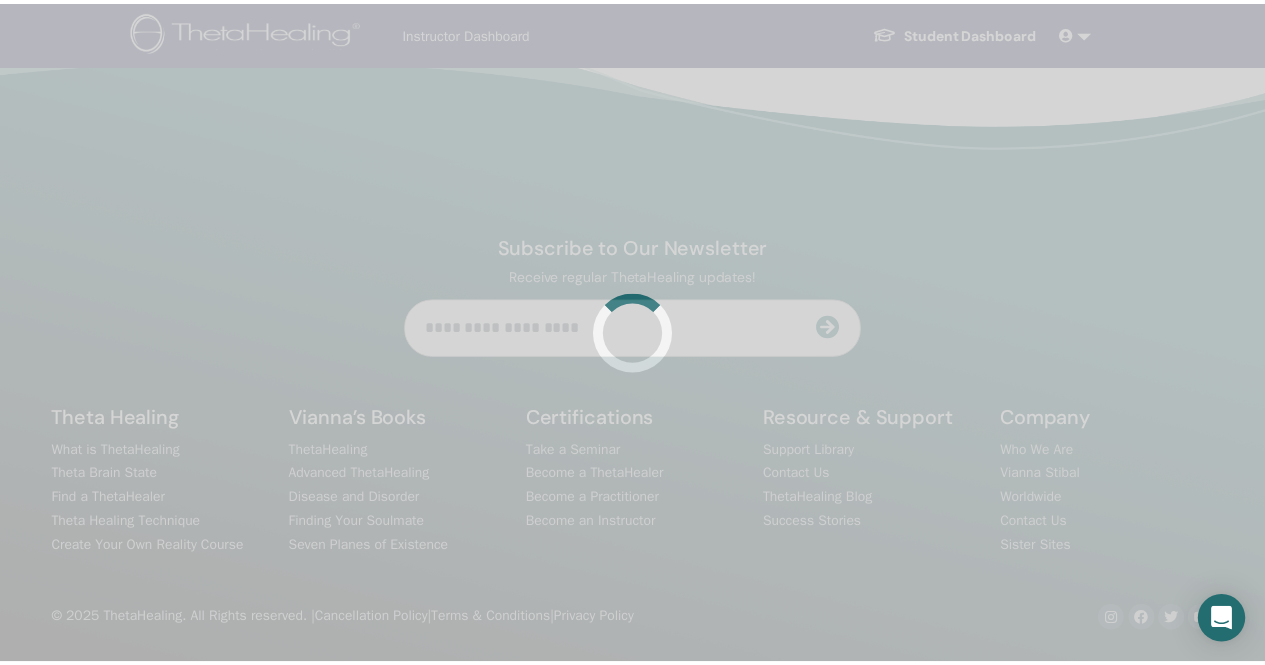 scroll, scrollTop: 0, scrollLeft: 0, axis: both 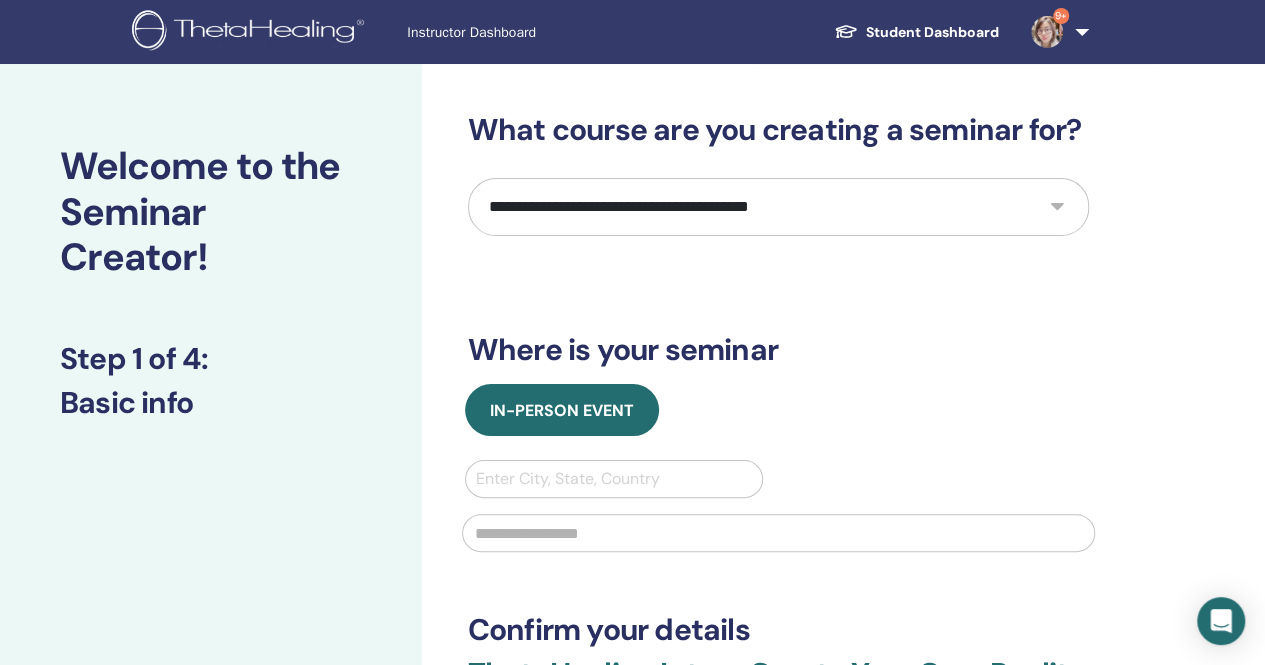 click on "**********" at bounding box center (778, 207) 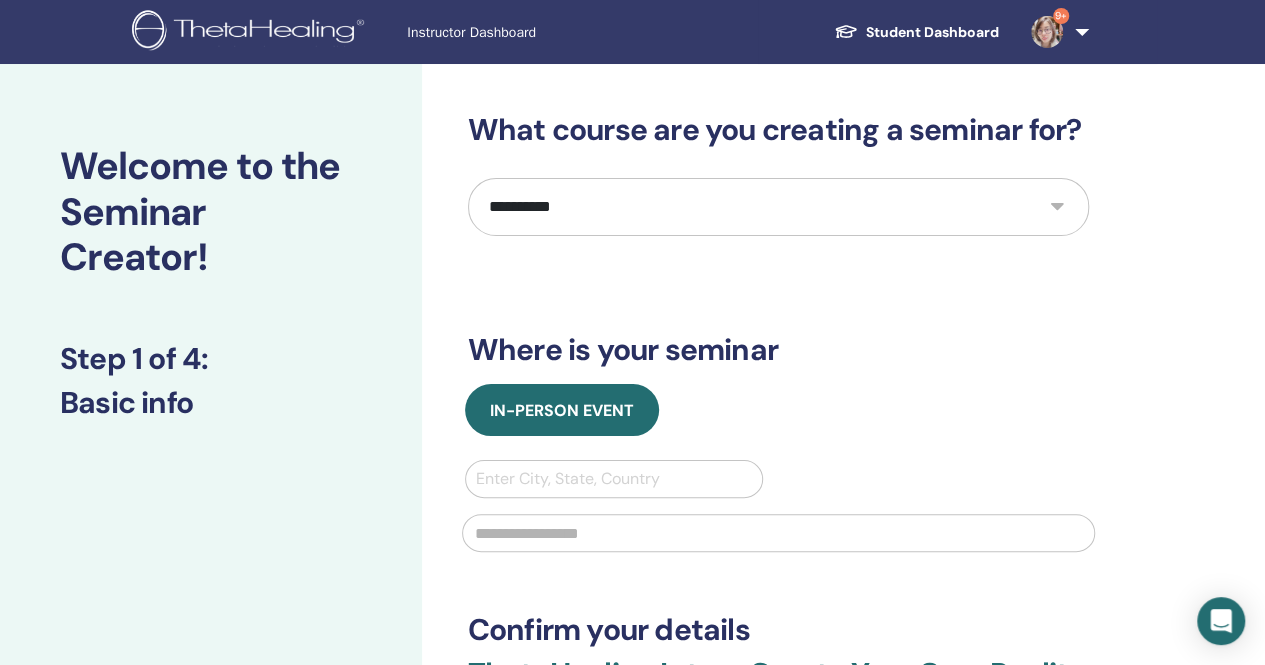 click on "**********" at bounding box center (778, 207) 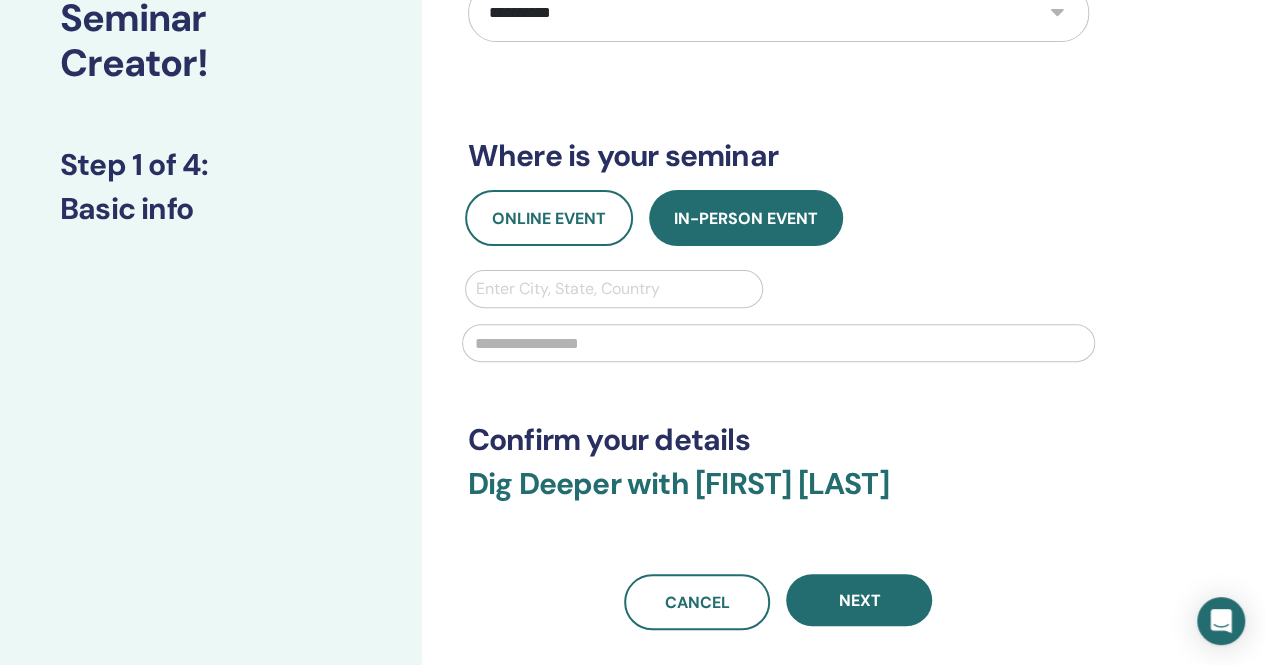 scroll, scrollTop: 200, scrollLeft: 0, axis: vertical 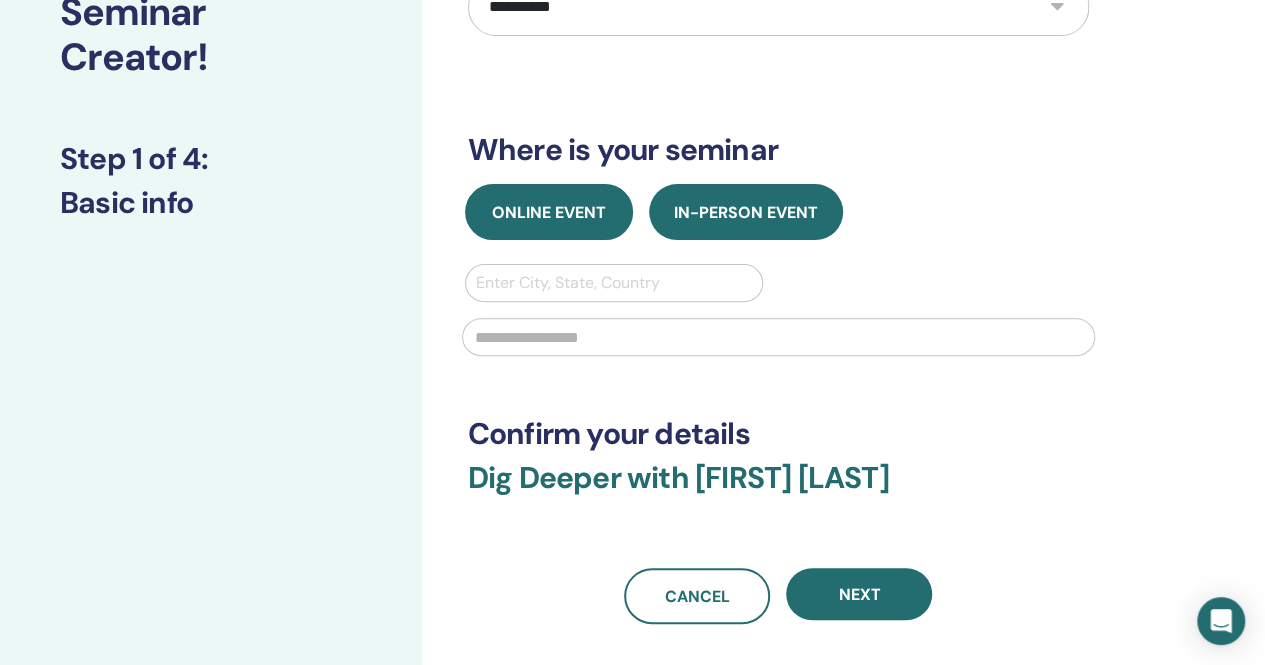 click on "Online Event" at bounding box center [549, 212] 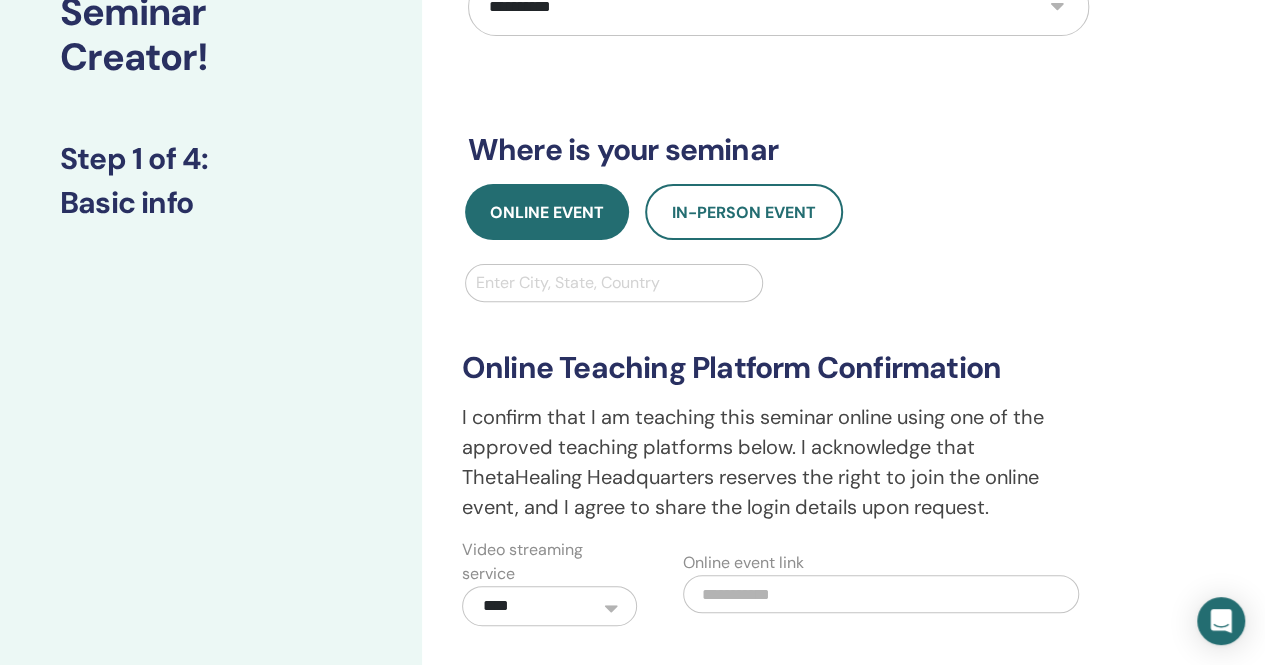 click at bounding box center [881, 594] 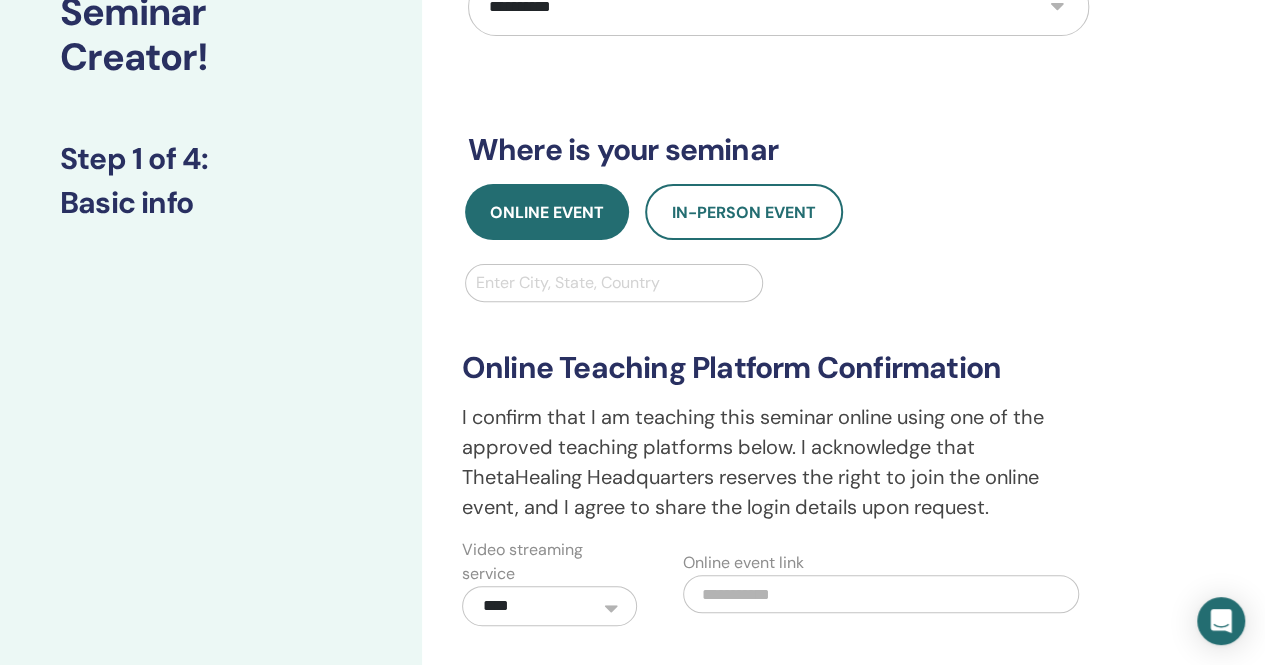 paste on "**********" 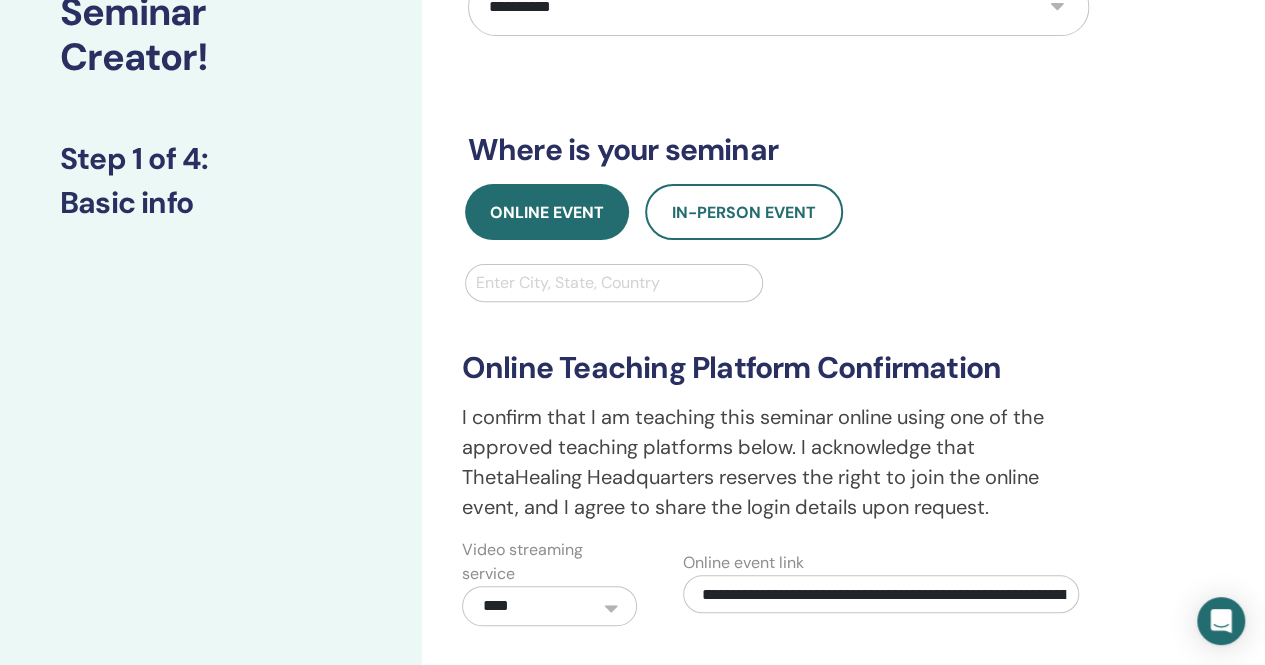 scroll, scrollTop: 0, scrollLeft: 272, axis: horizontal 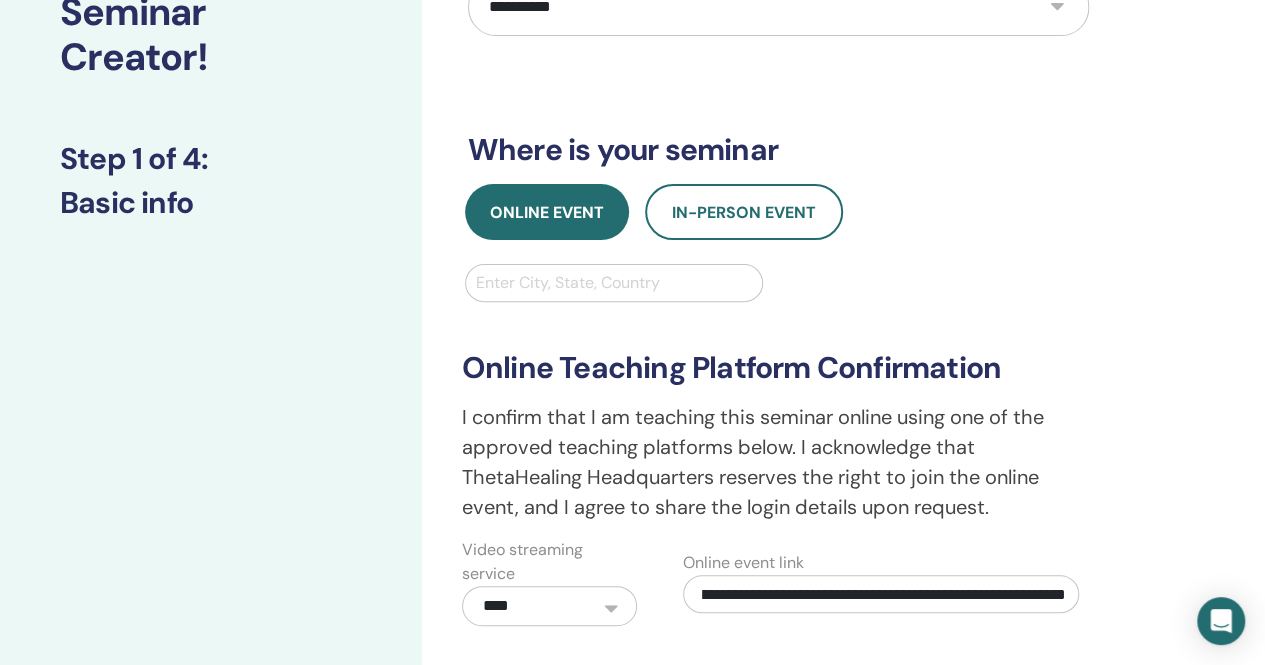 type on "**********" 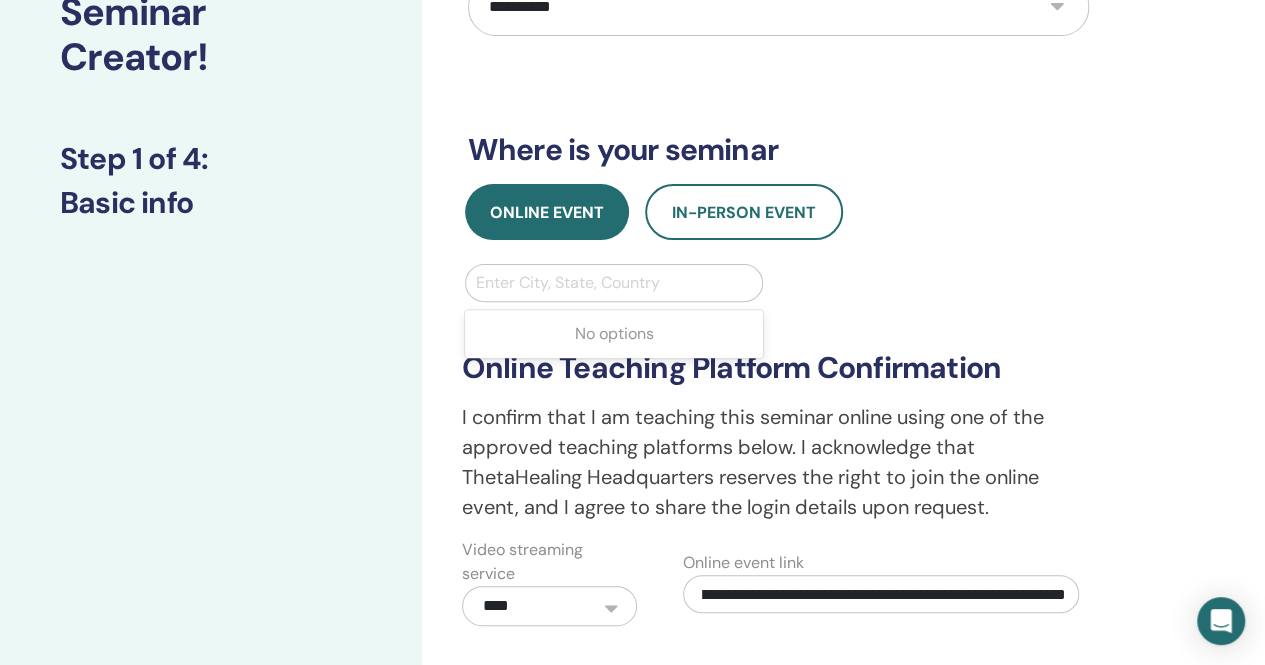 scroll, scrollTop: 0, scrollLeft: 0, axis: both 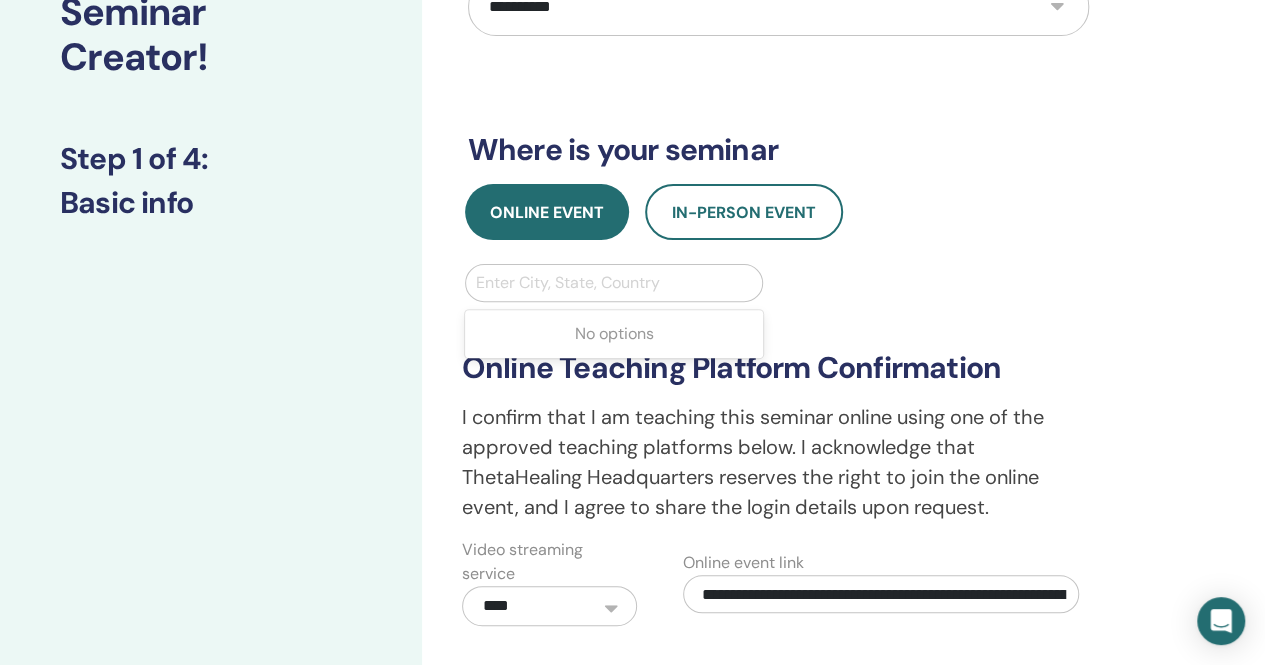 click at bounding box center (614, 283) 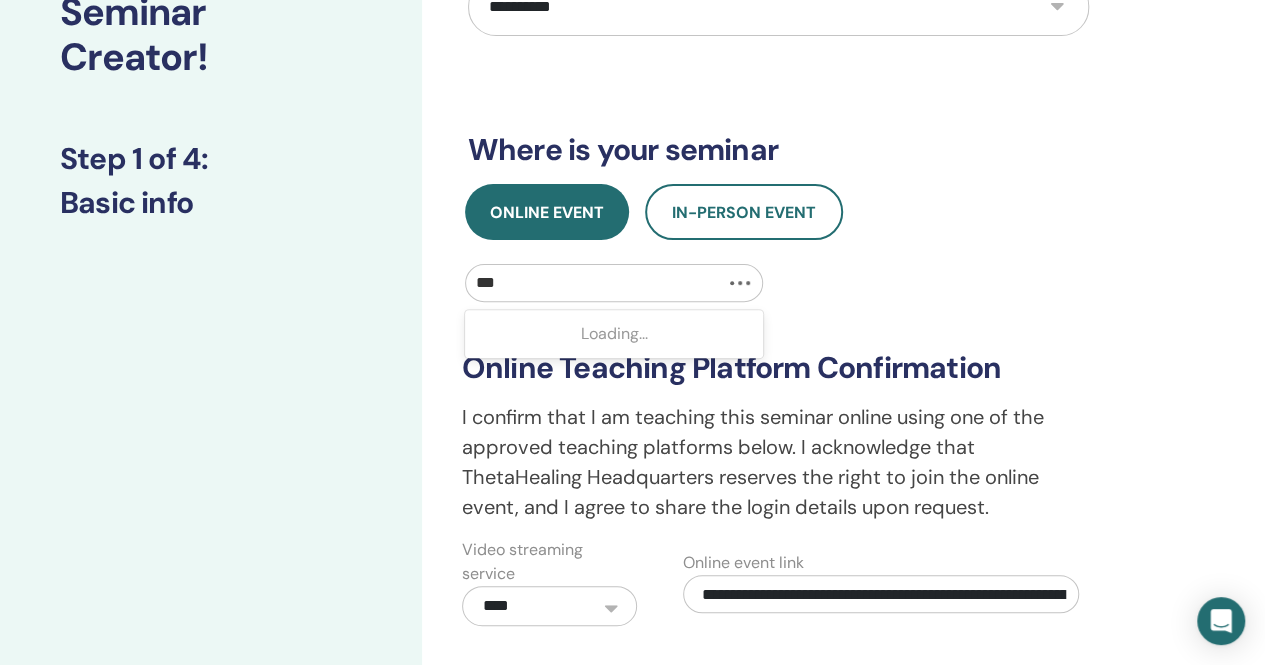 type on "**" 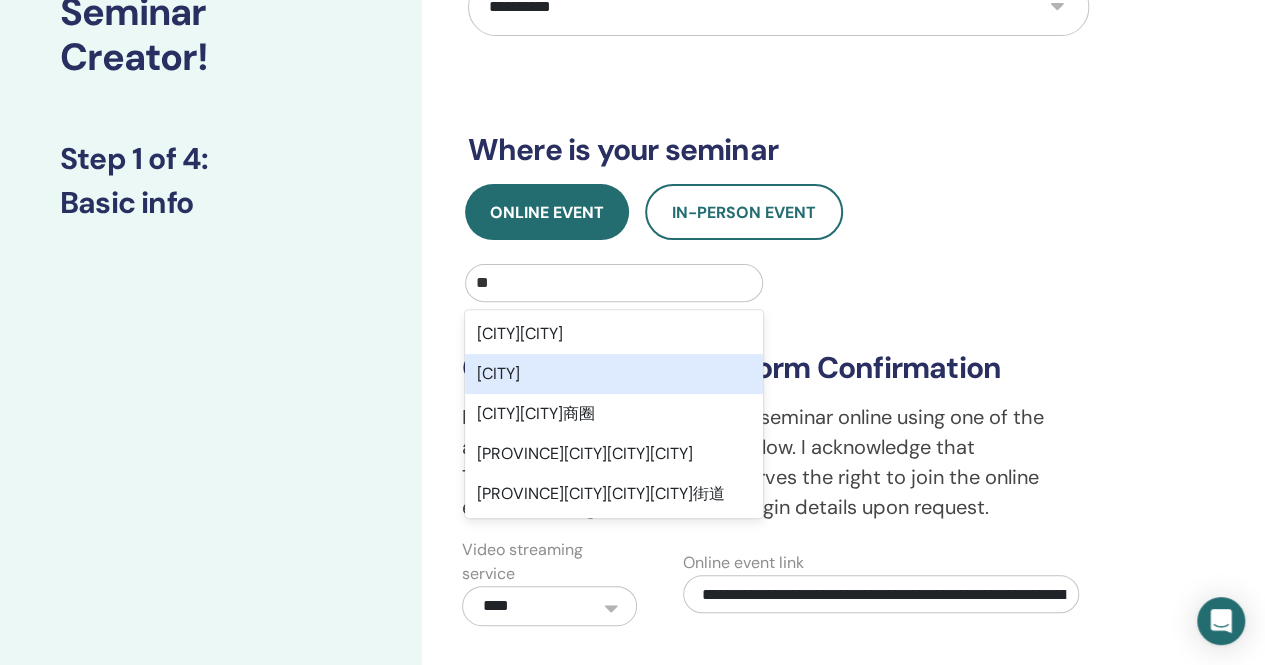 click on "台南市" at bounding box center [614, 374] 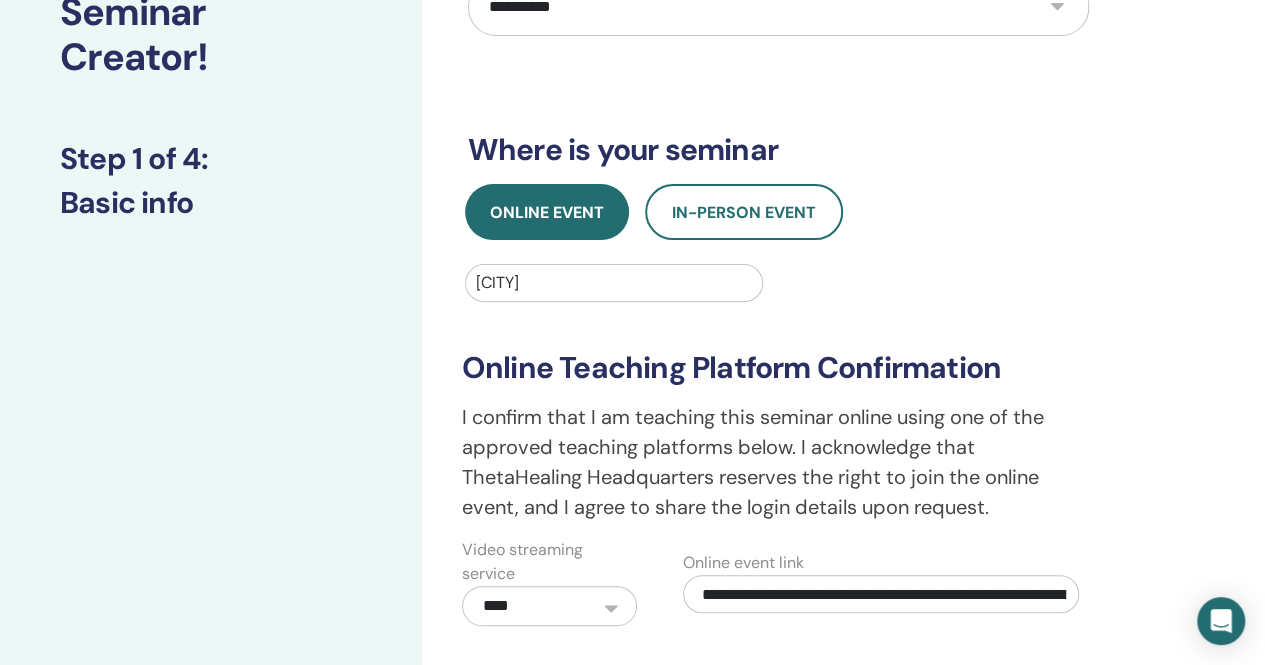 click on "**********" at bounding box center [843, 513] 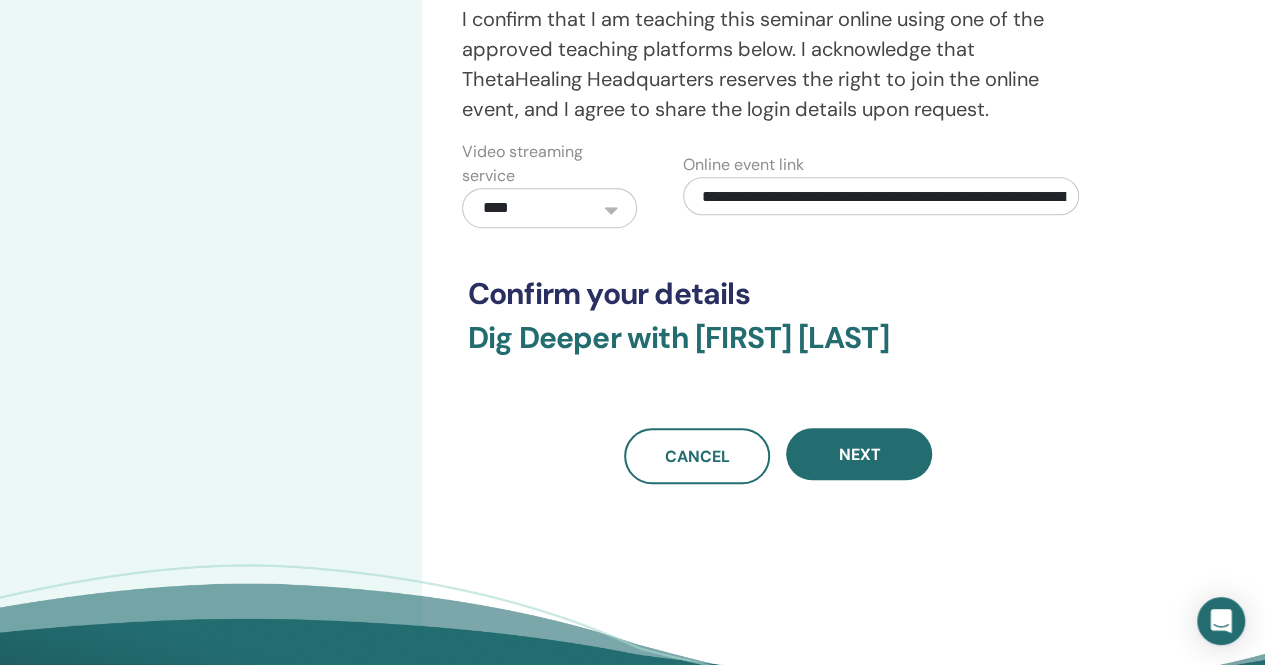 scroll, scrollTop: 600, scrollLeft: 0, axis: vertical 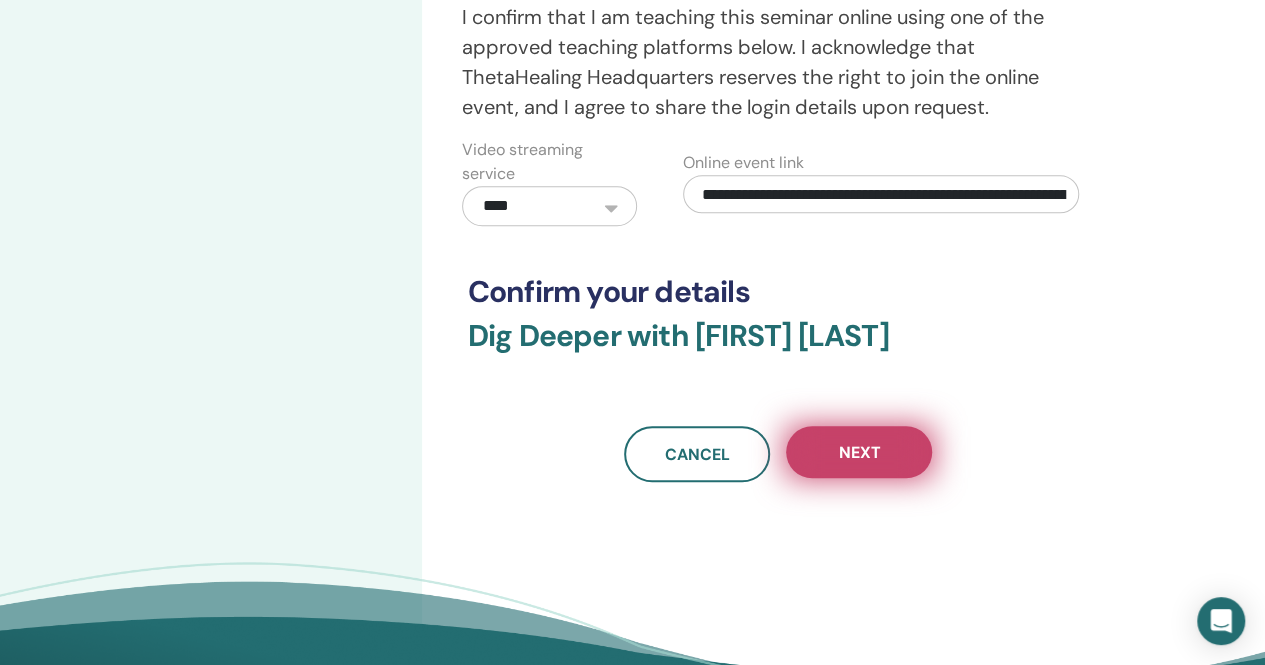 click on "Next" at bounding box center [859, 452] 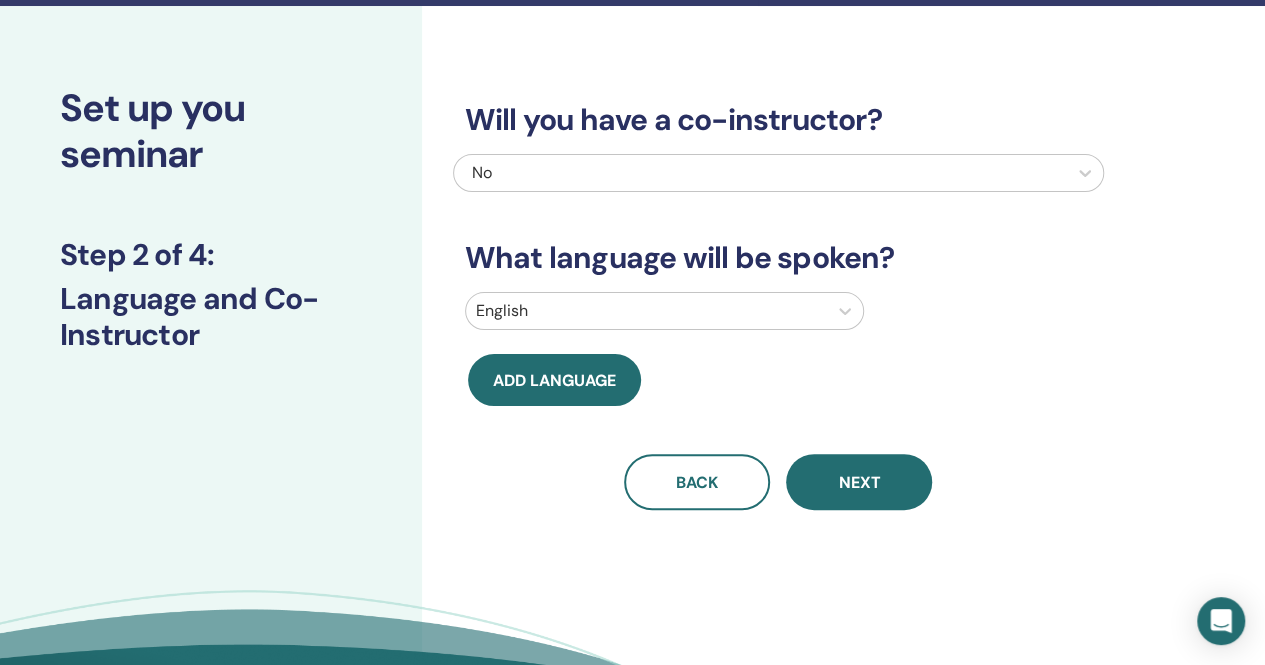 scroll, scrollTop: 0, scrollLeft: 0, axis: both 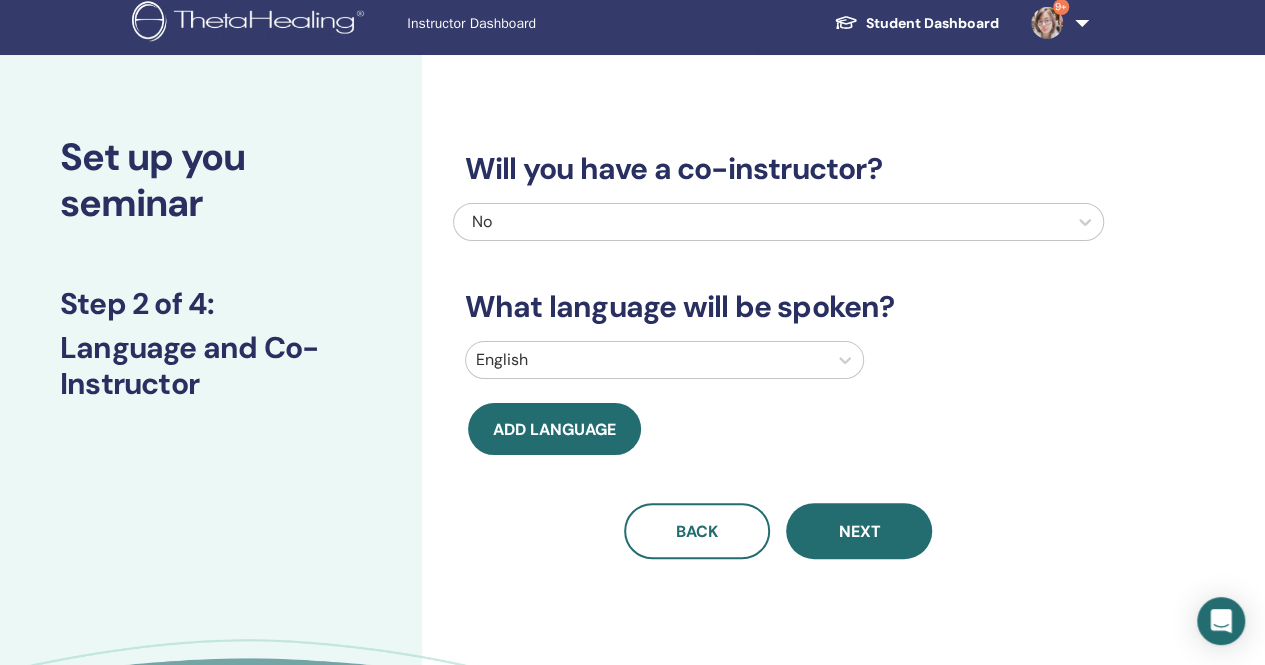 click on "English" at bounding box center [646, 360] 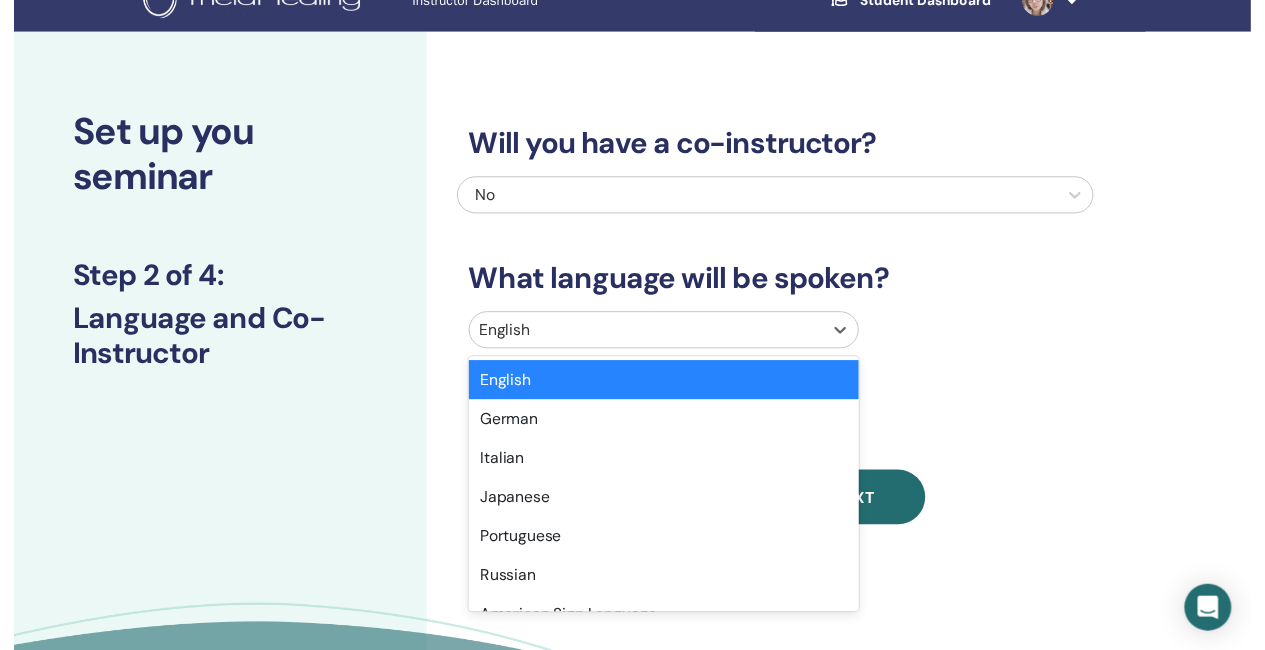 scroll, scrollTop: 39, scrollLeft: 0, axis: vertical 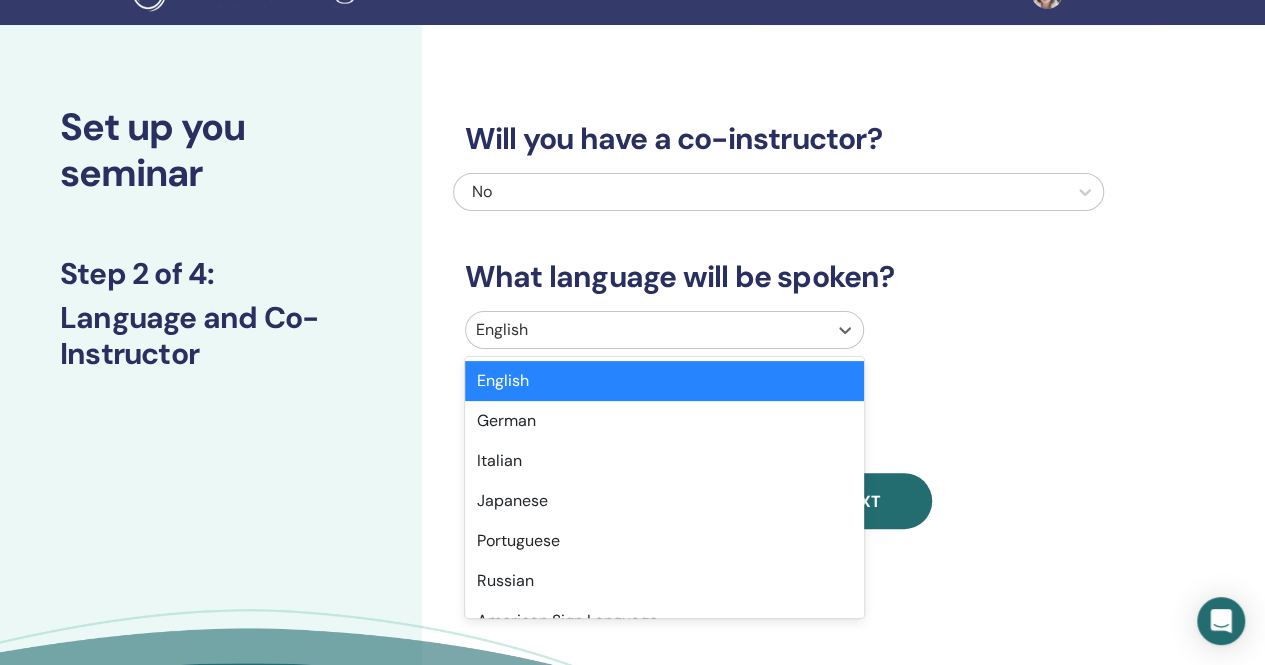 type on "*" 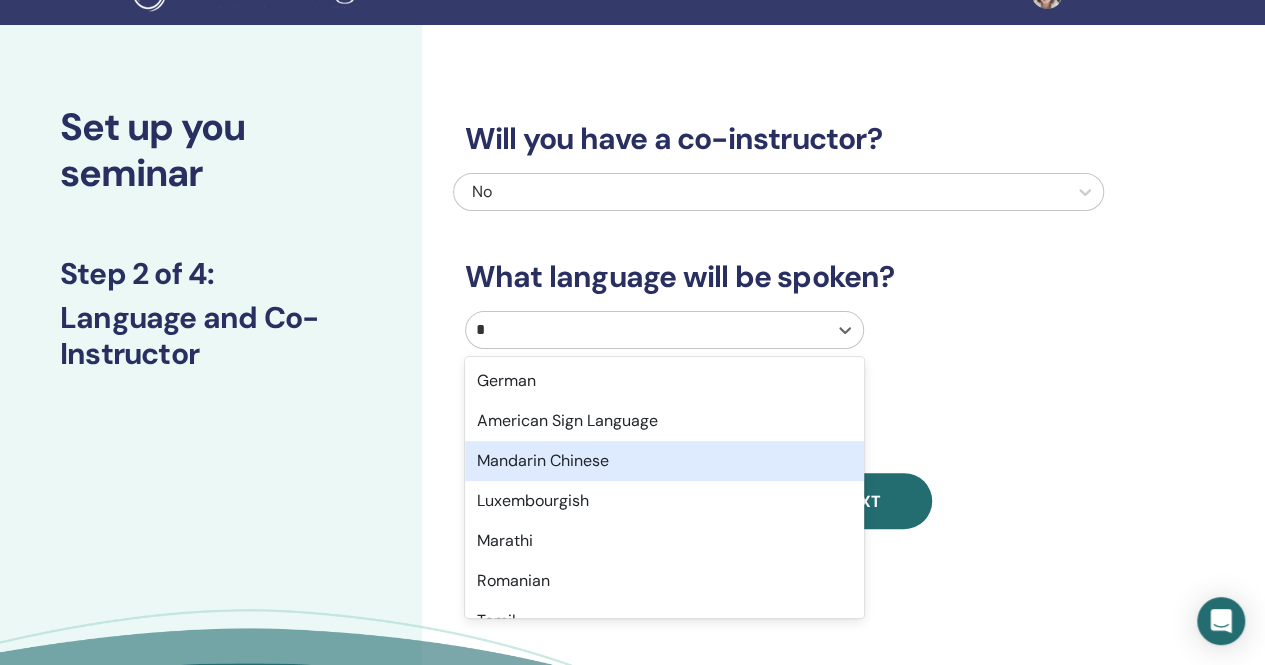 click on "Mandarin Chinese" at bounding box center [664, 461] 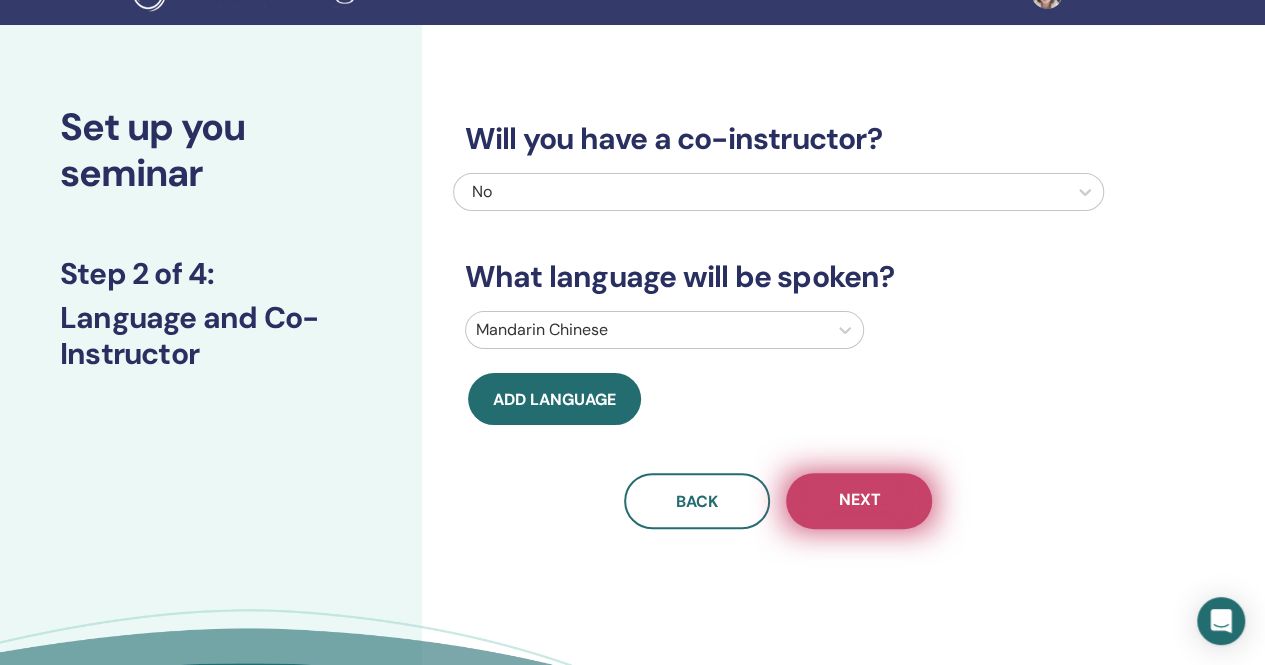 click on "Next" at bounding box center [859, 501] 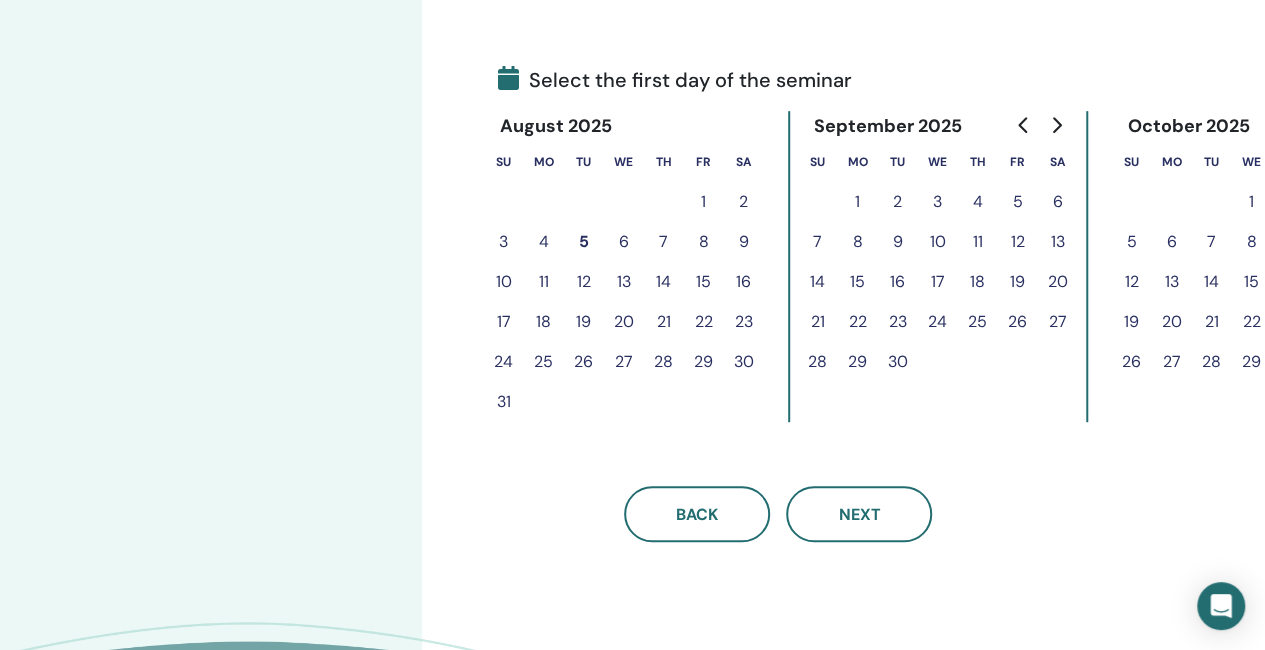 scroll, scrollTop: 439, scrollLeft: 0, axis: vertical 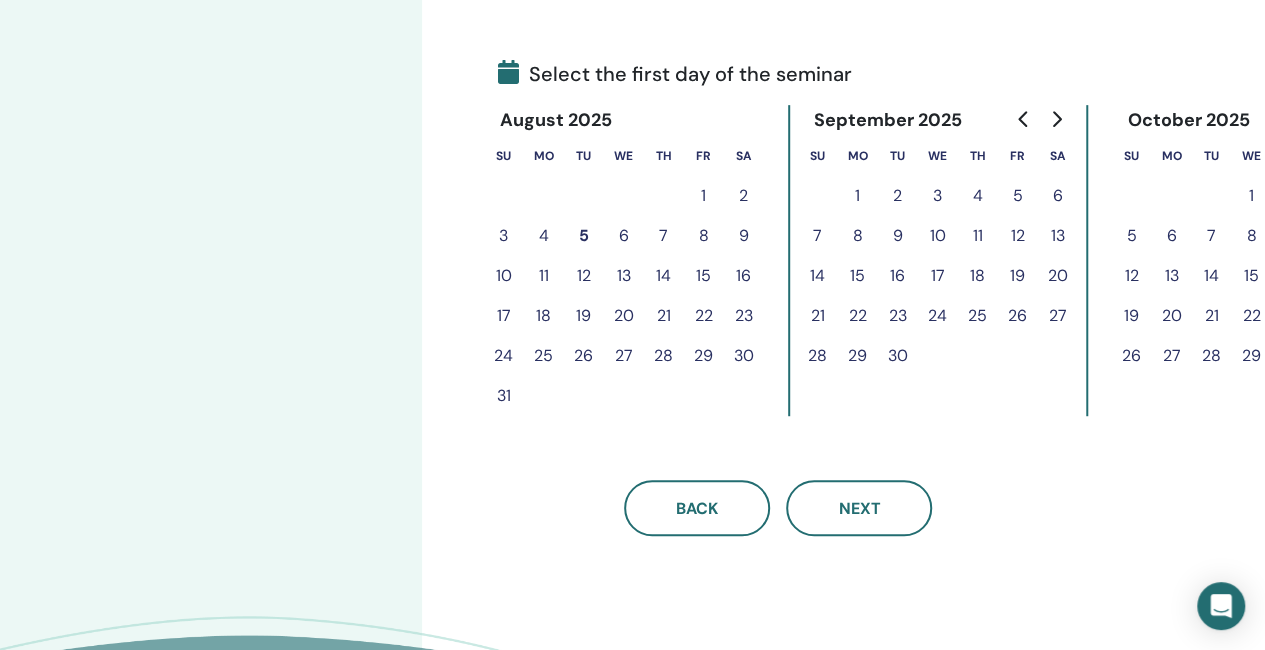 click on "6" at bounding box center (624, 236) 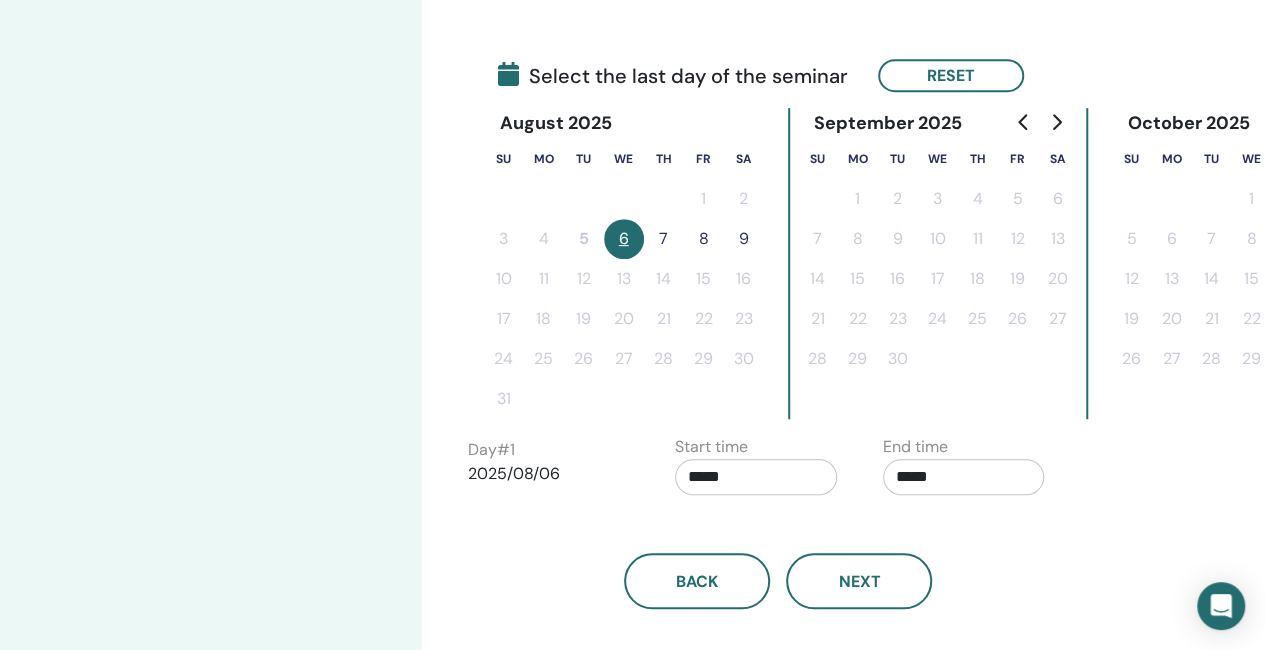click on "9" at bounding box center (744, 239) 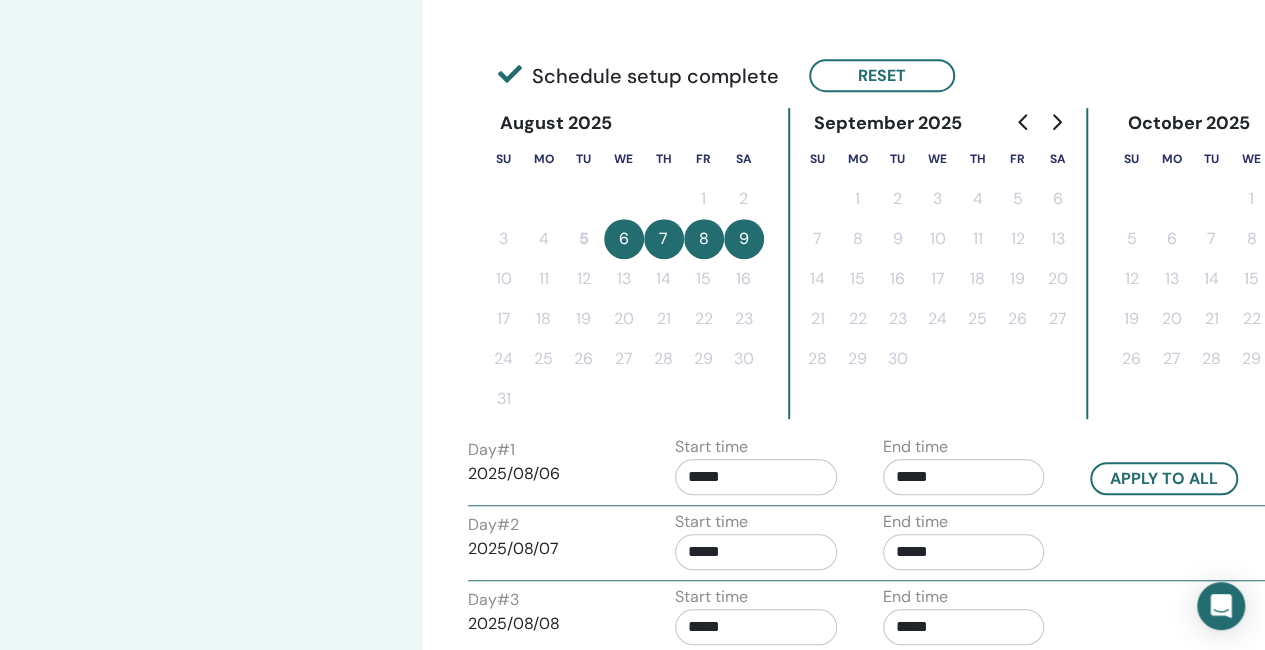 click on "*****" at bounding box center [964, 477] 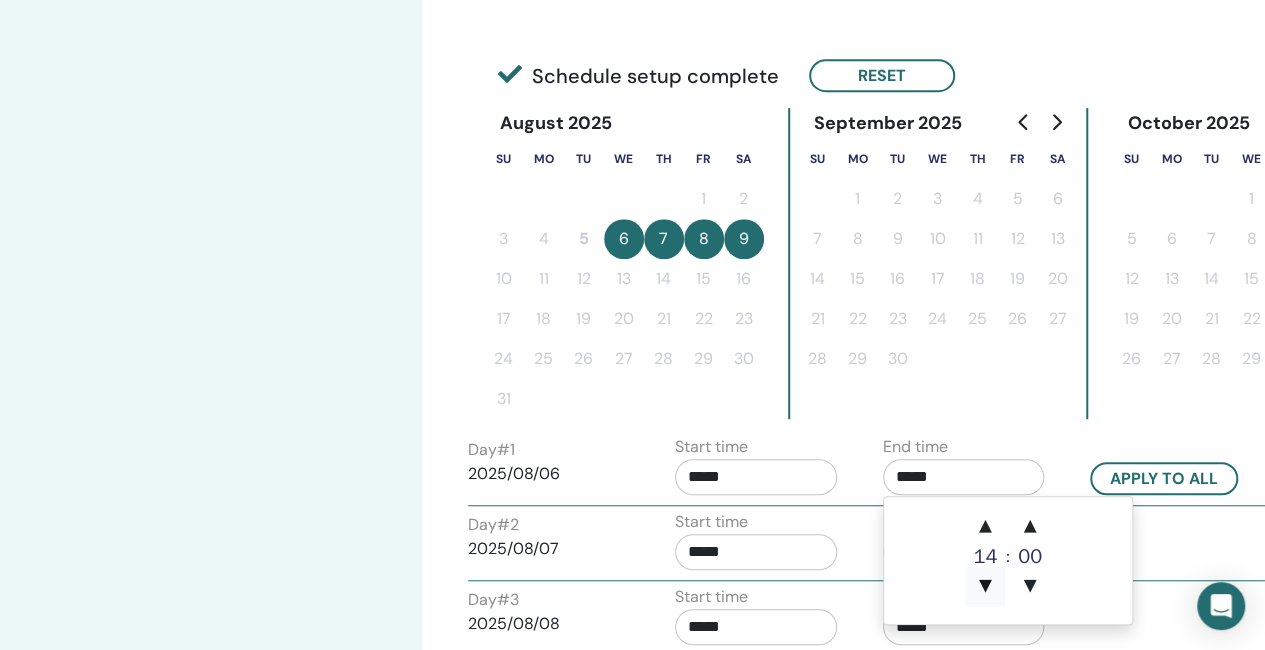click on "▼" at bounding box center [985, 587] 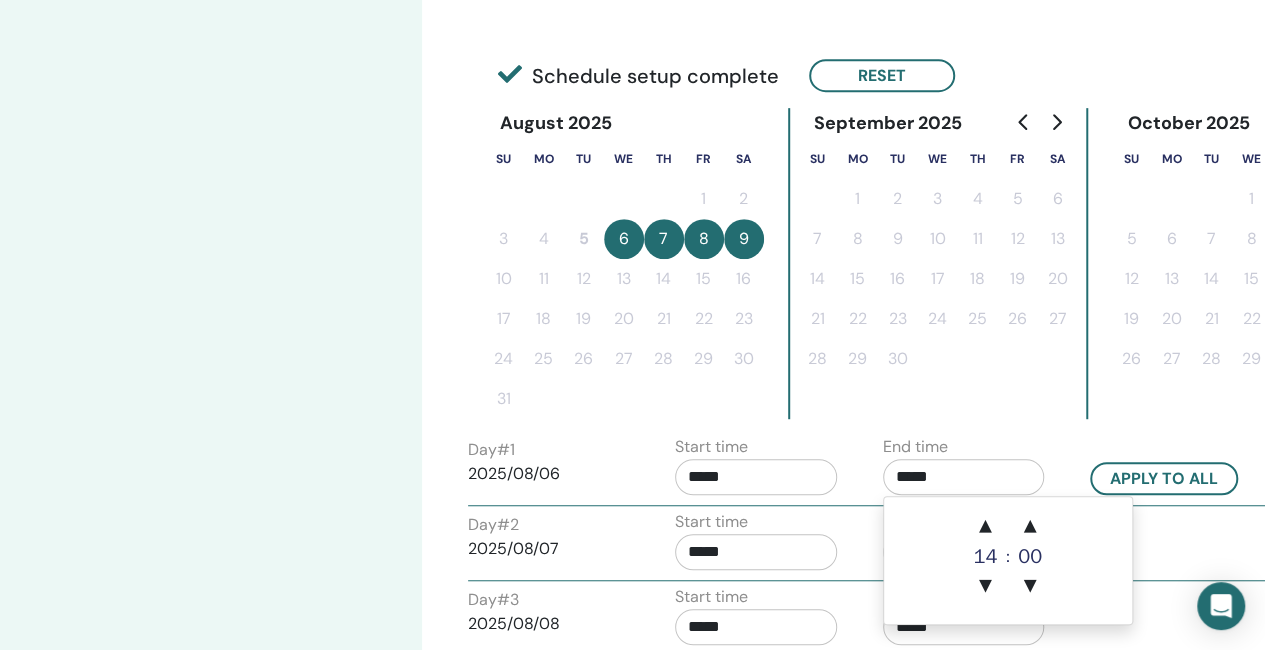 click on "*****" at bounding box center (756, 477) 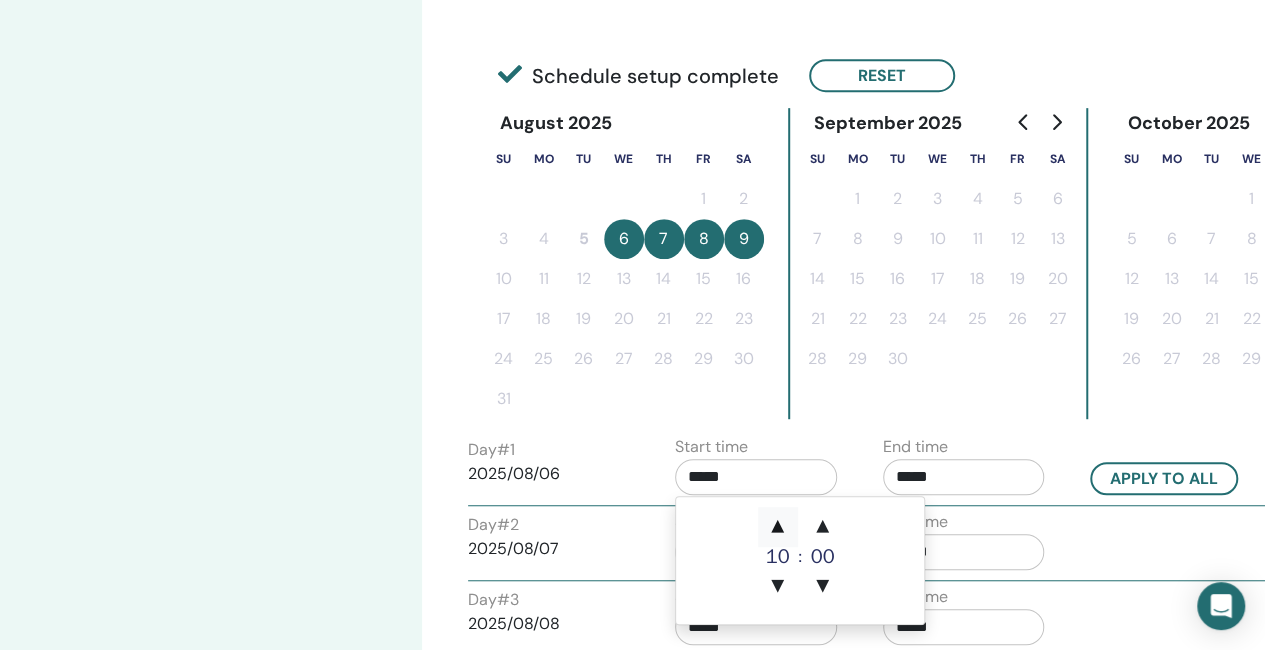 click on "▲" at bounding box center (778, 527) 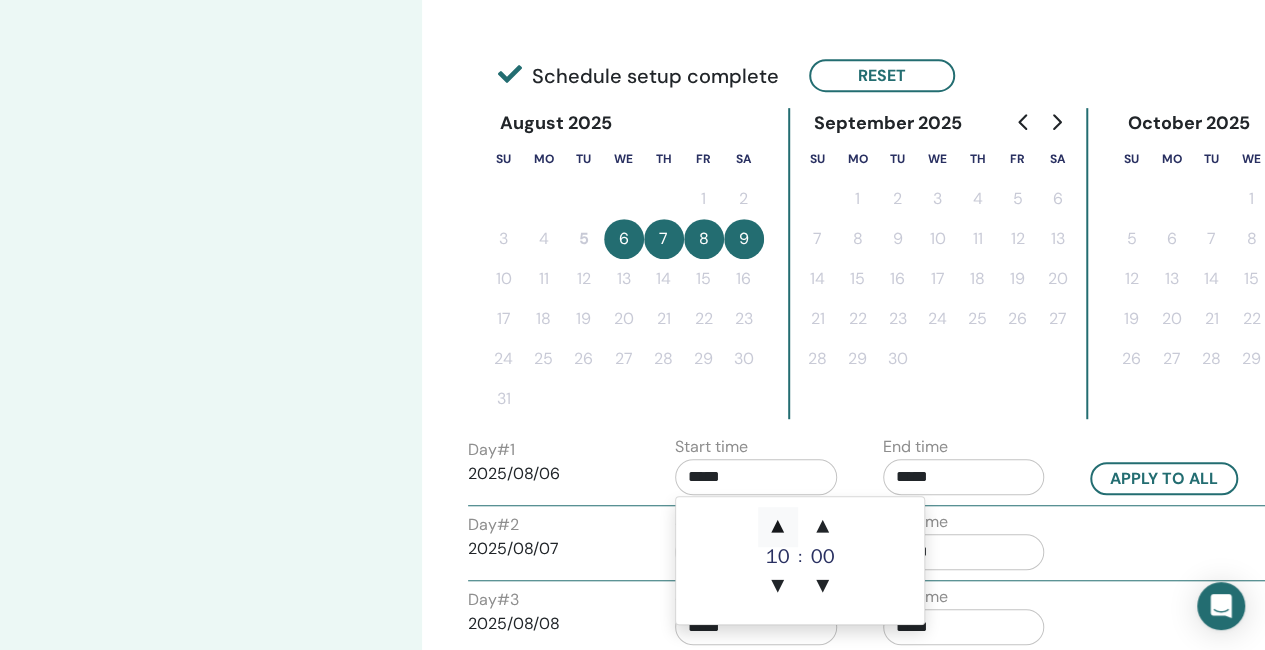 type on "*****" 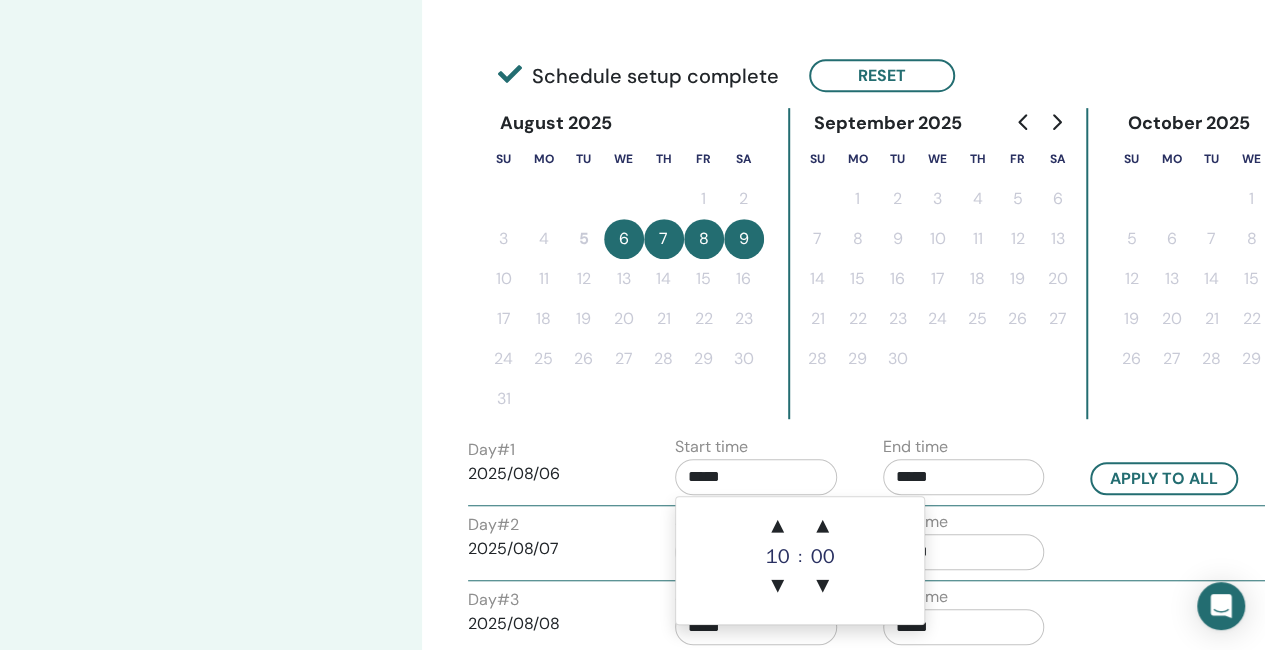 click on "*****" at bounding box center [964, 477] 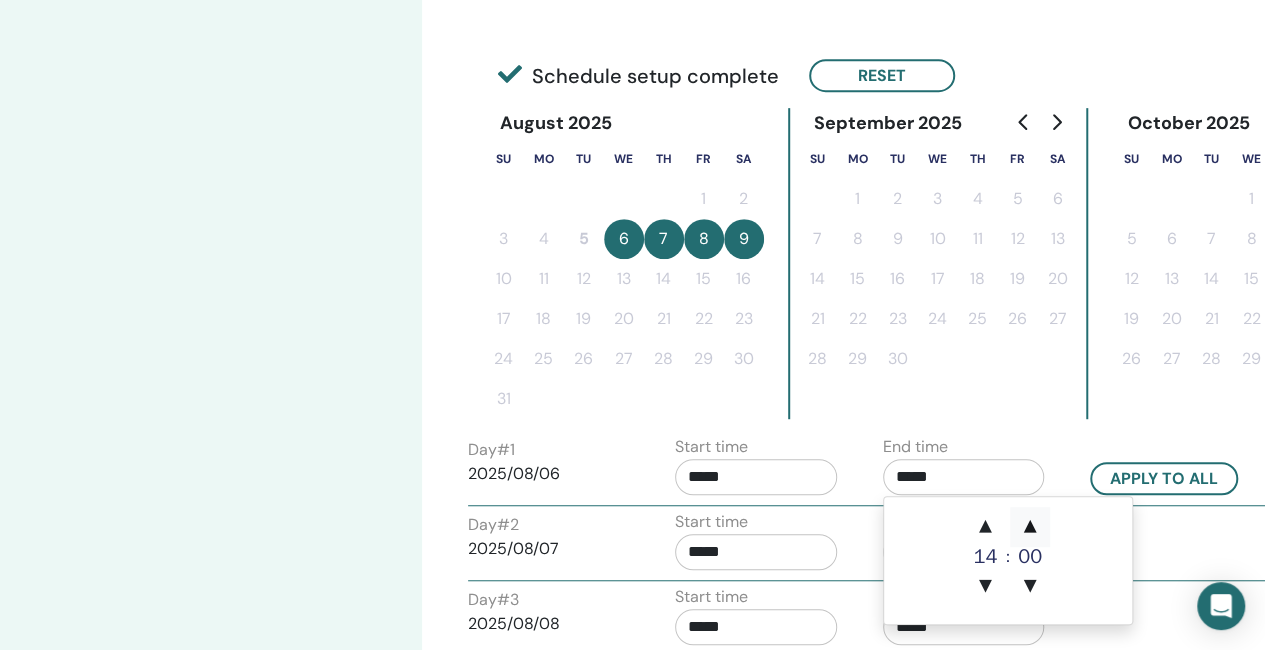 click on "▲" at bounding box center [1030, 527] 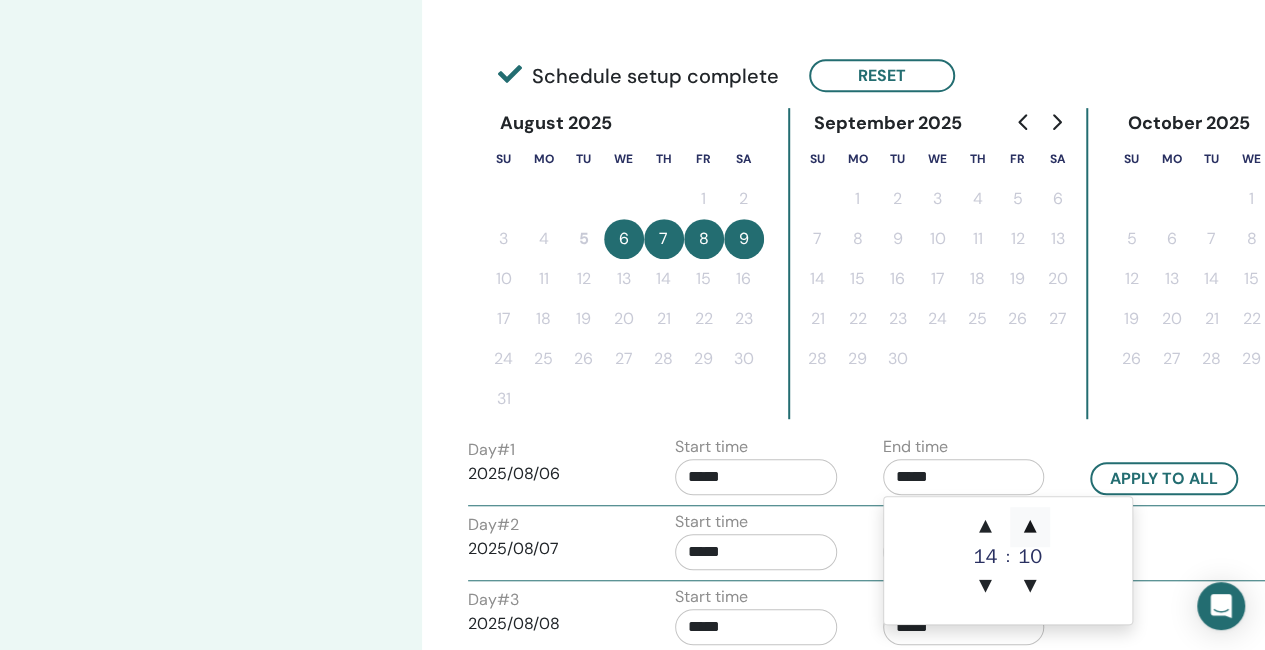 click on "▲" at bounding box center [1030, 527] 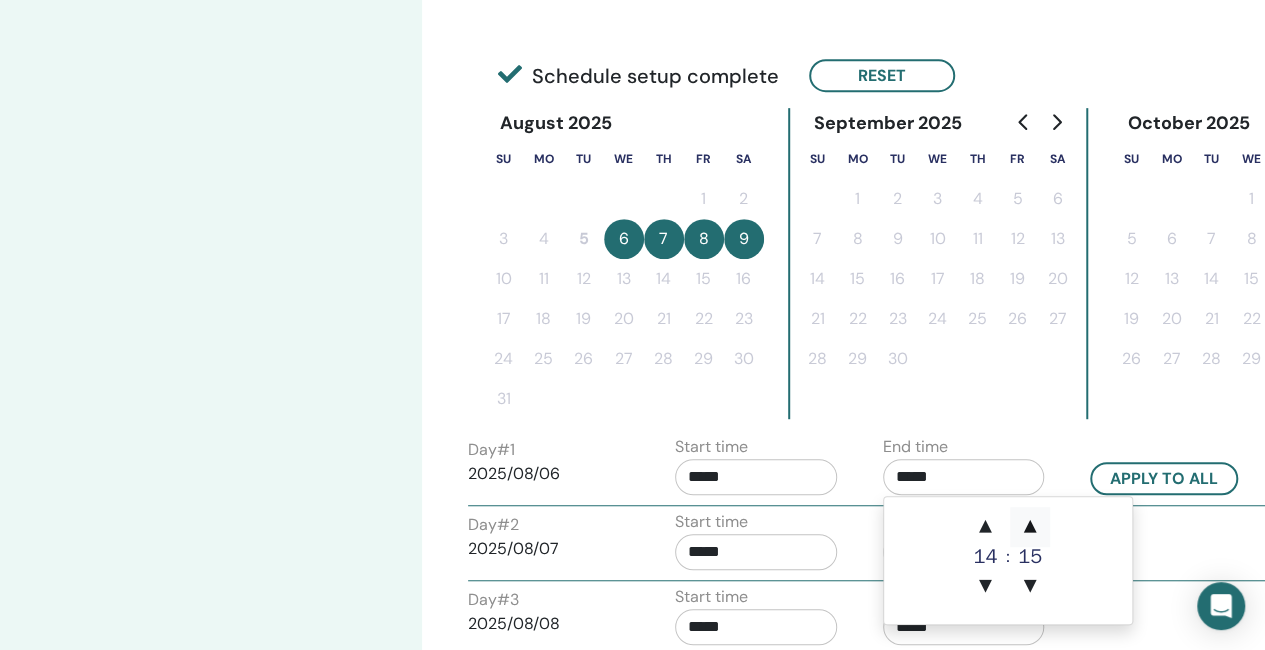 click on "▲" at bounding box center (1030, 527) 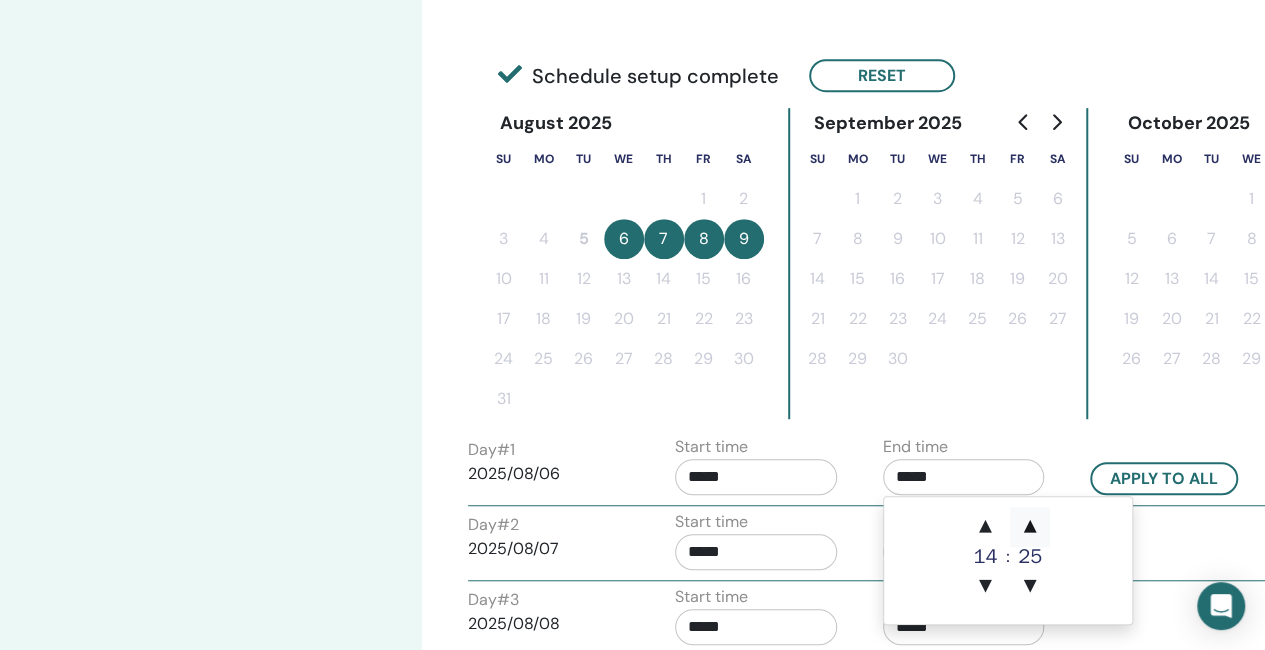 click on "▲" at bounding box center [1030, 527] 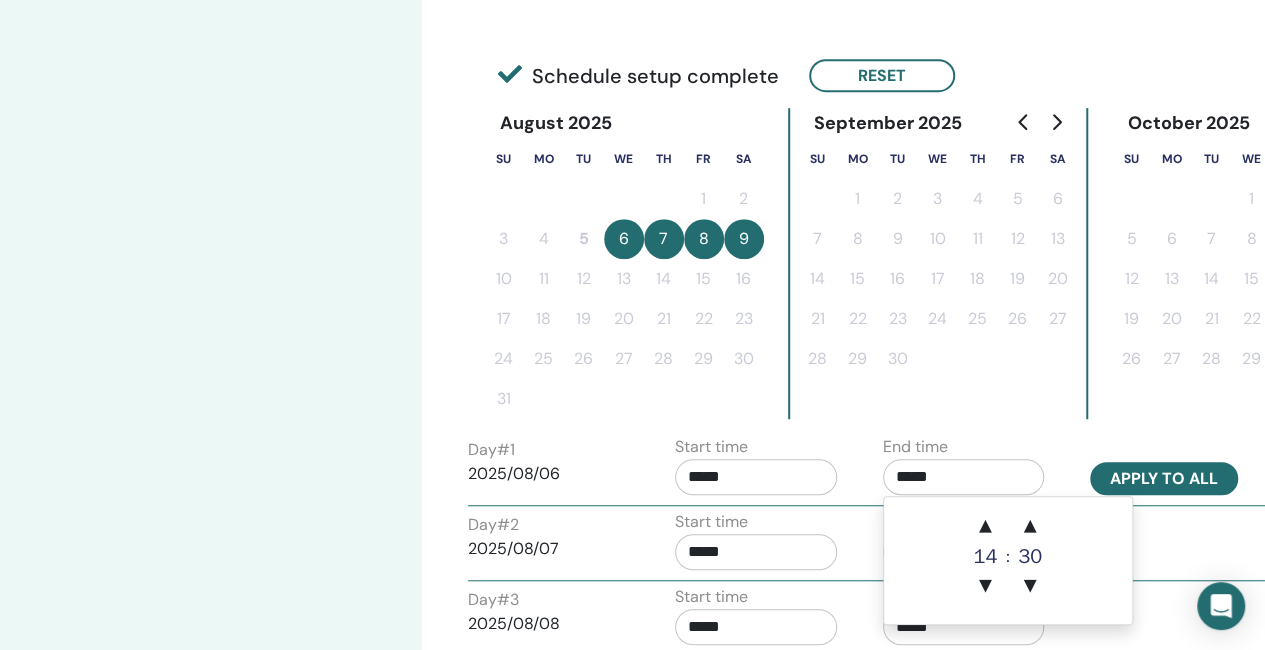 click on "Apply to all" at bounding box center (1164, 478) 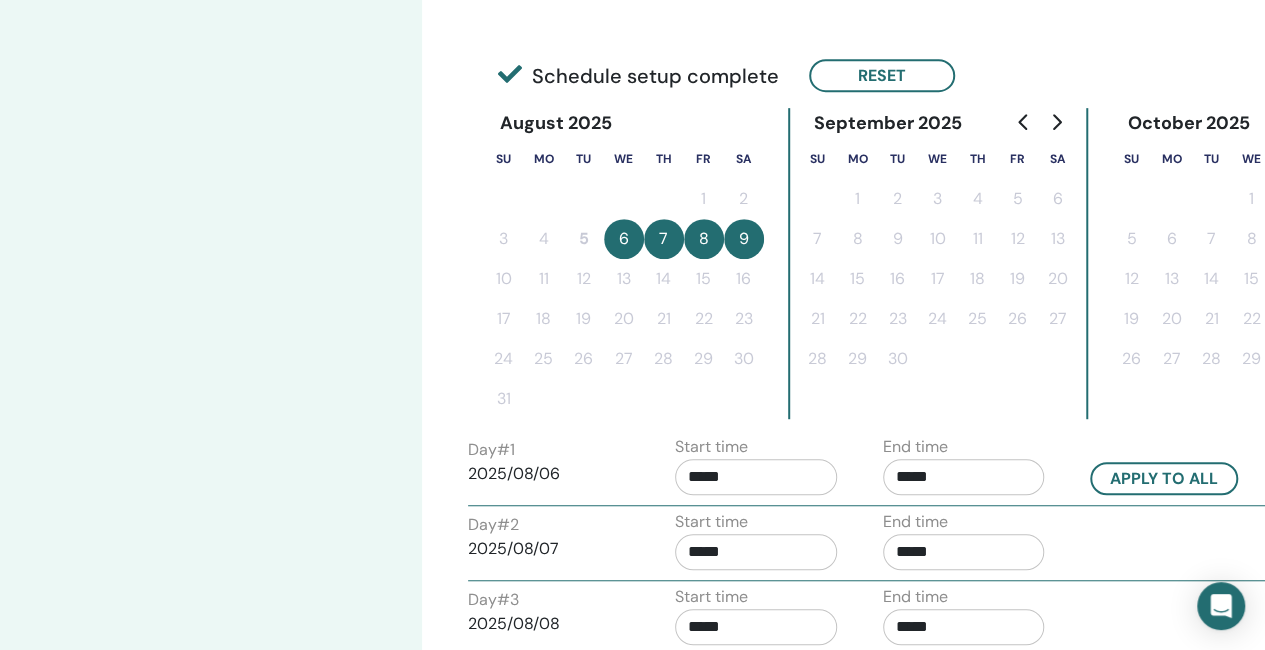 scroll, scrollTop: 639, scrollLeft: 0, axis: vertical 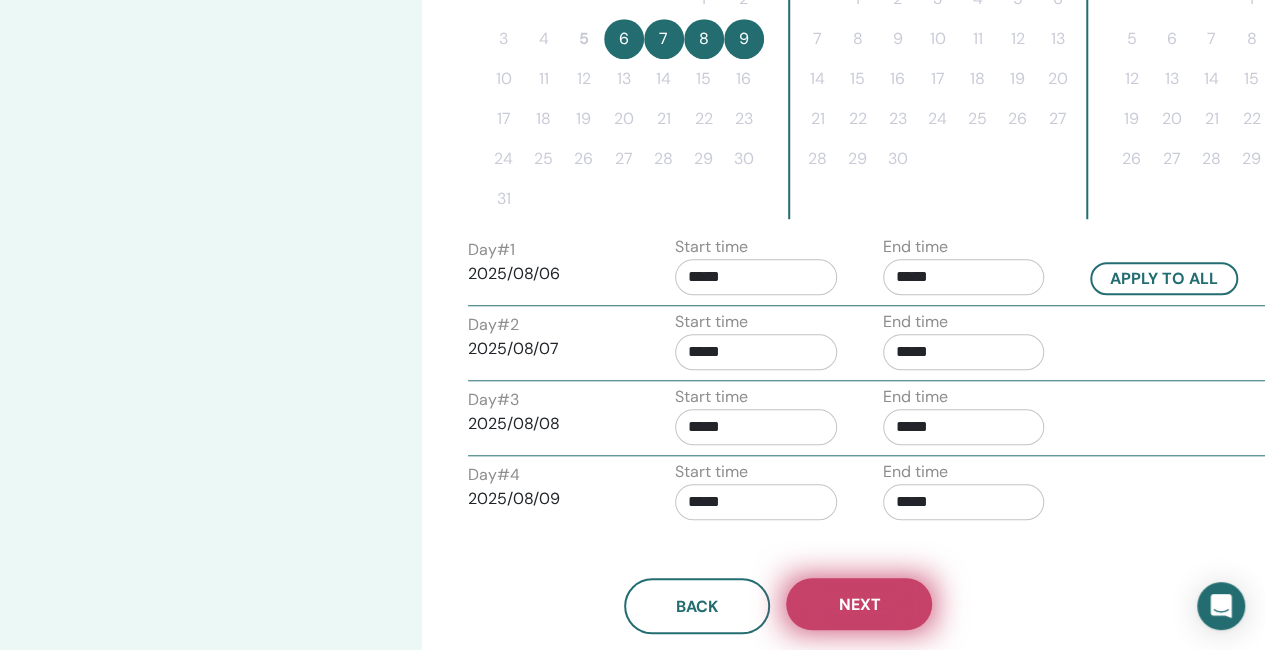 click on "Next" at bounding box center (859, 604) 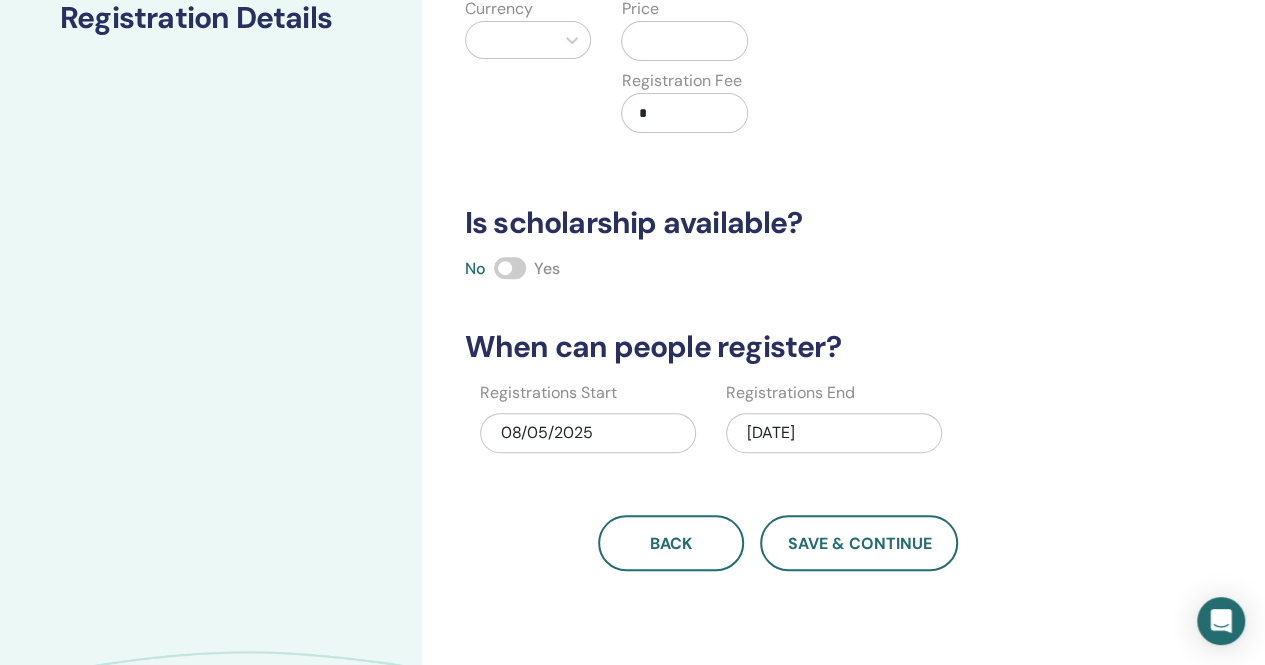 scroll, scrollTop: 39, scrollLeft: 0, axis: vertical 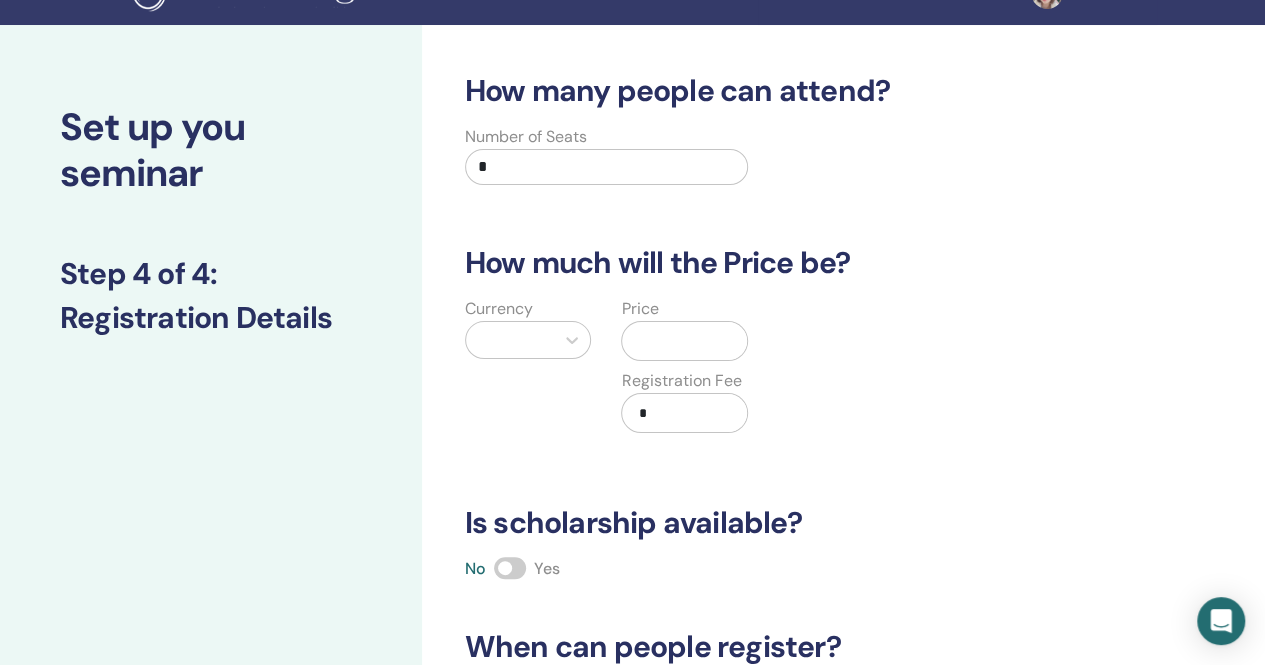 click on "*" at bounding box center (607, 167) 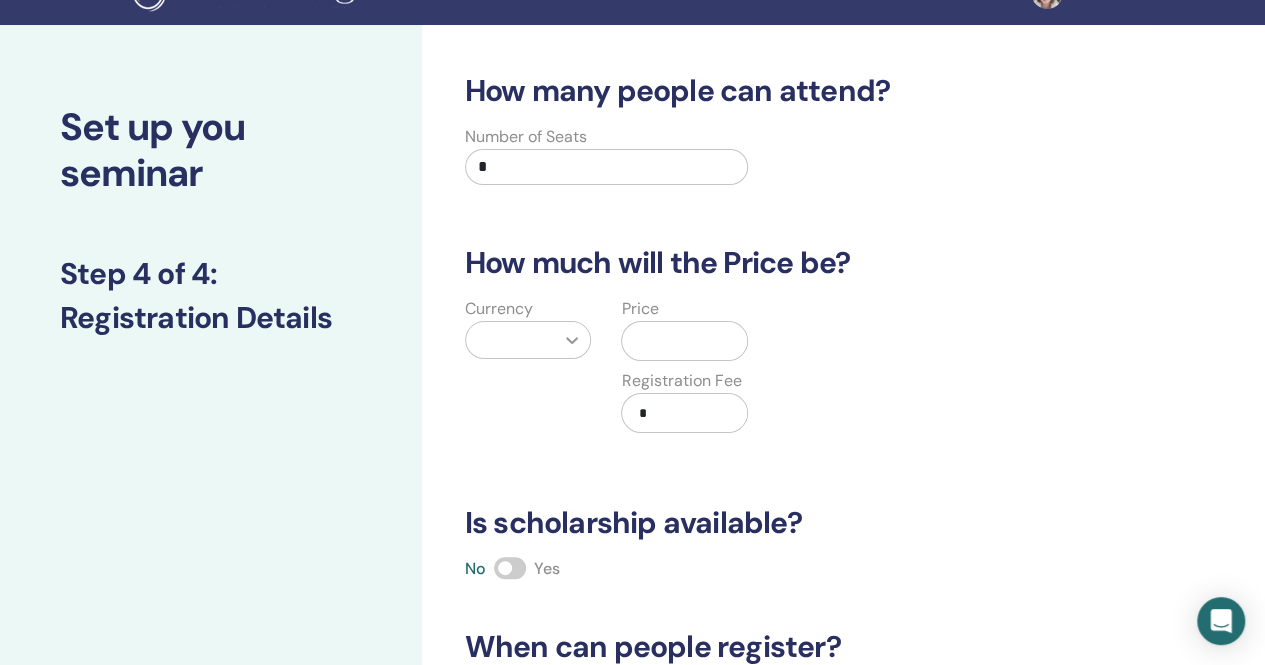 type on "*" 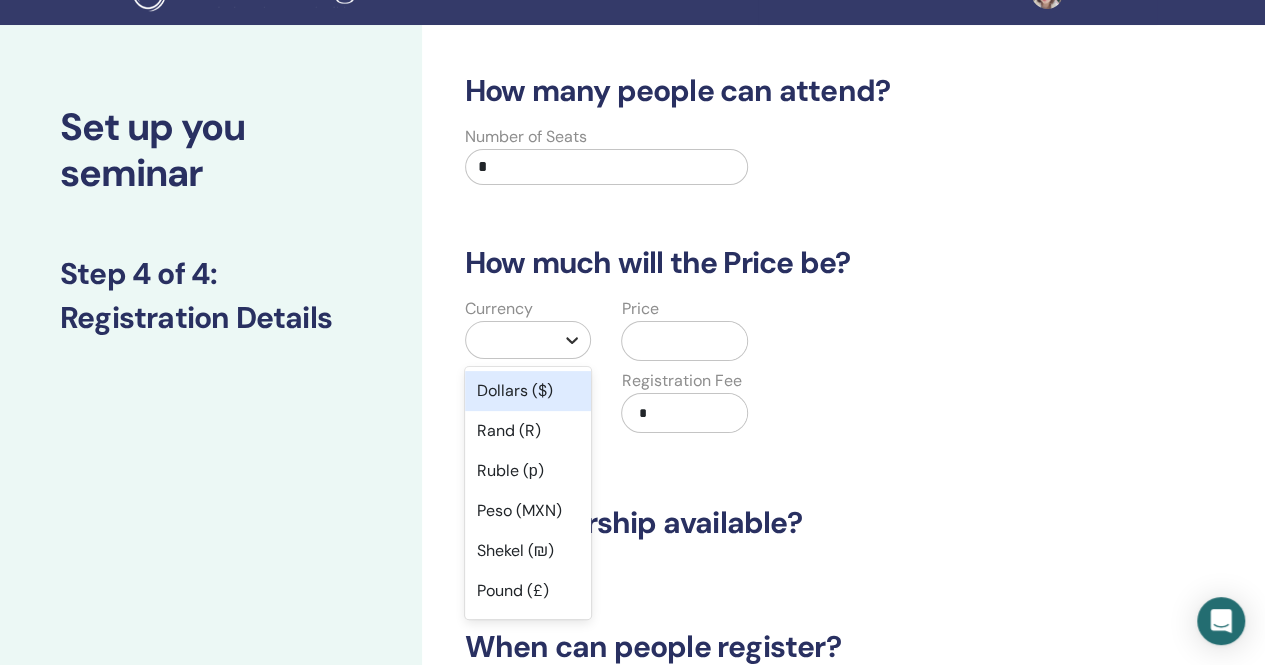 scroll, scrollTop: 48, scrollLeft: 0, axis: vertical 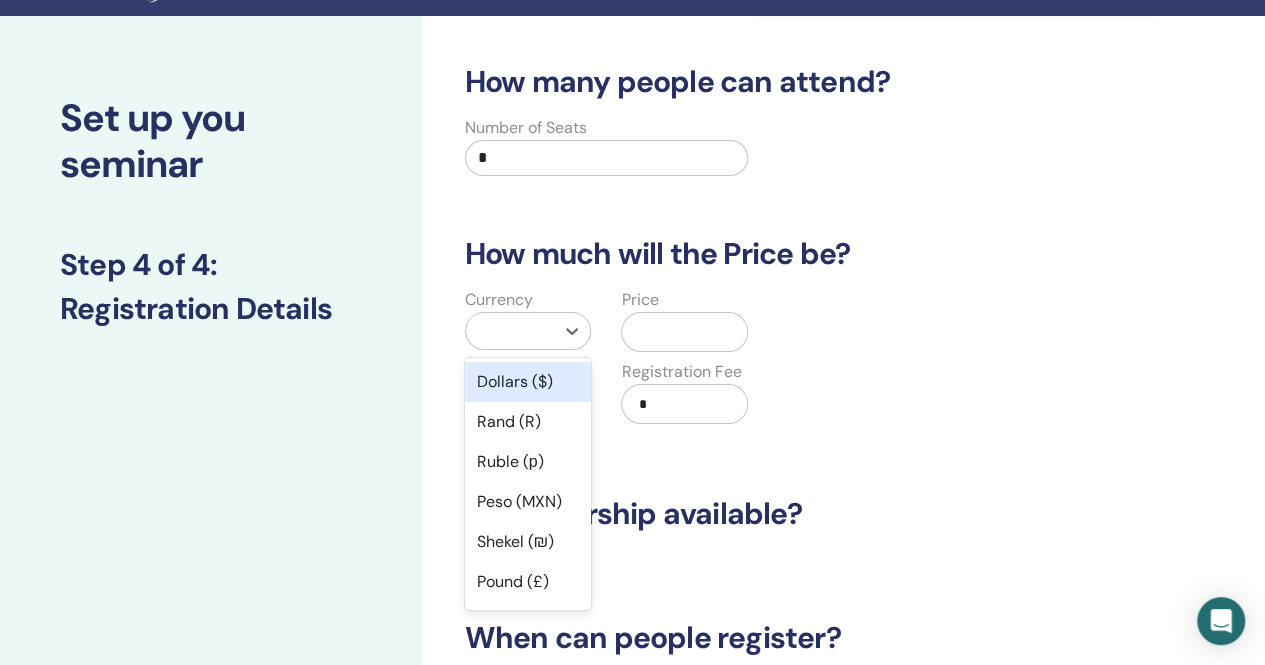 click on "Dollars ($)" at bounding box center (528, 382) 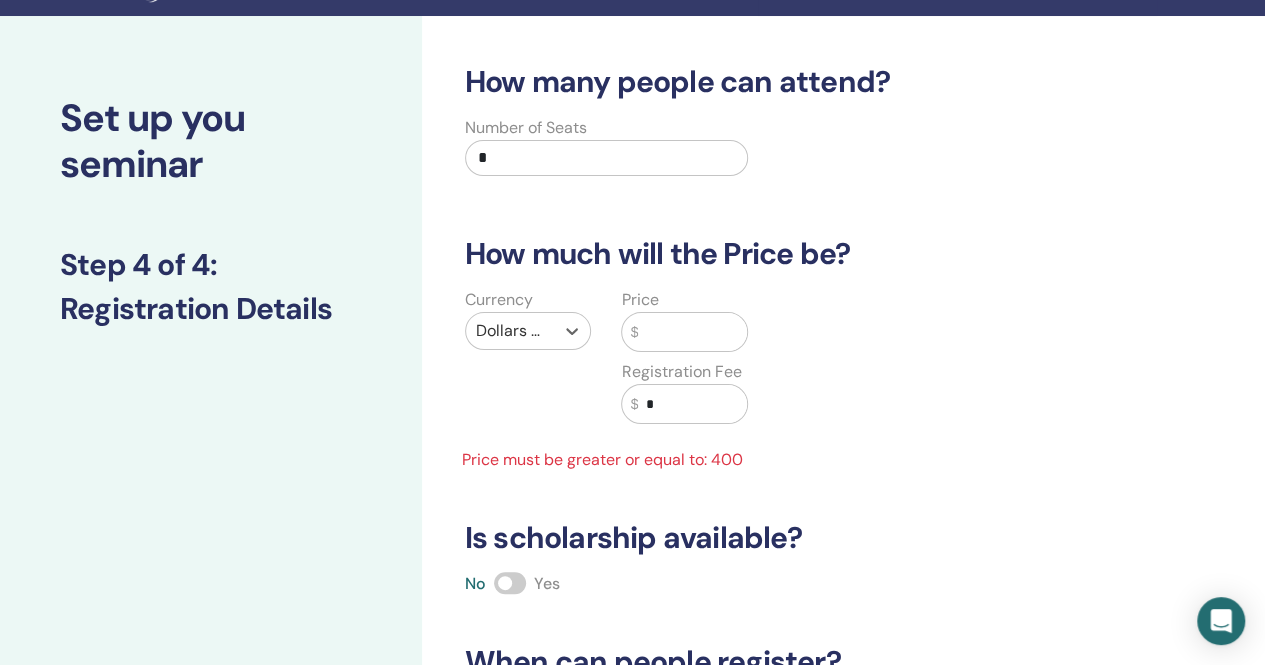click at bounding box center [692, 332] 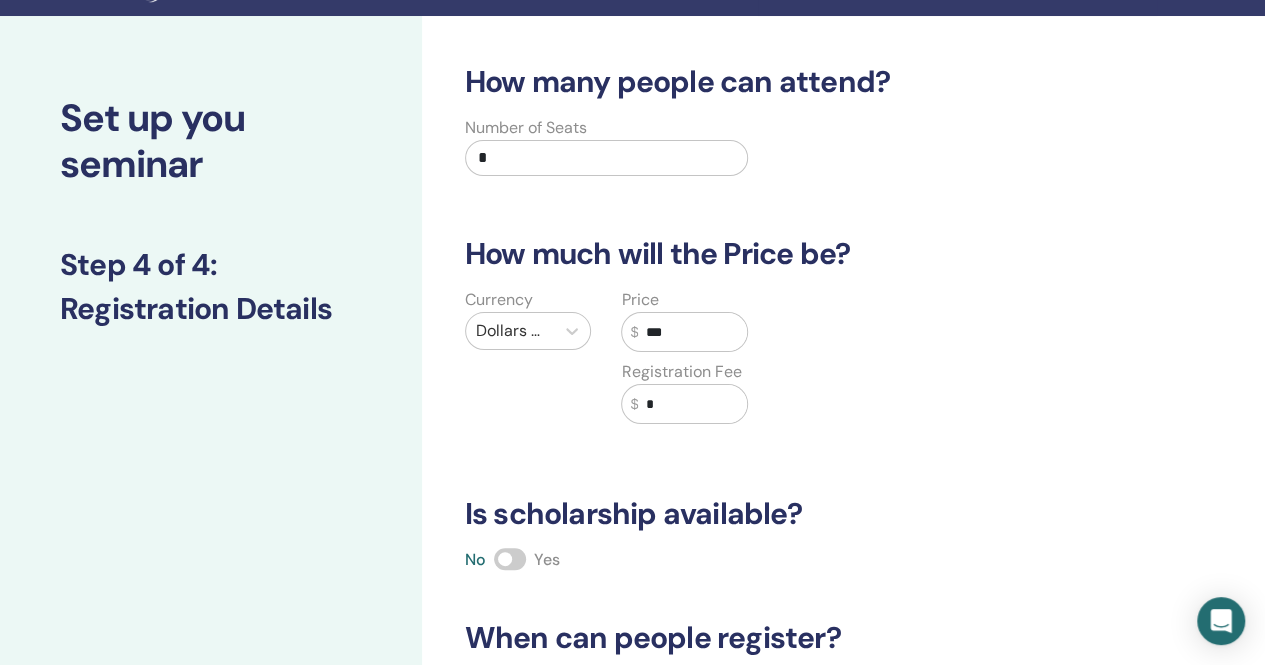 type on "***" 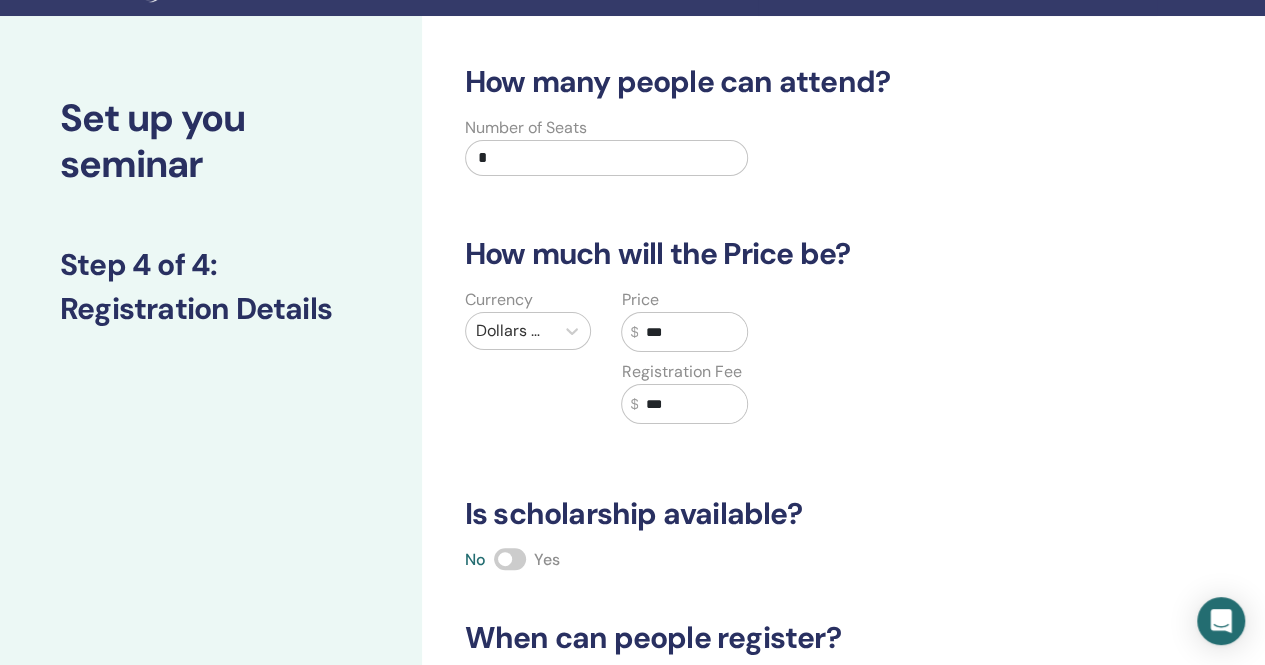 scroll, scrollTop: 348, scrollLeft: 0, axis: vertical 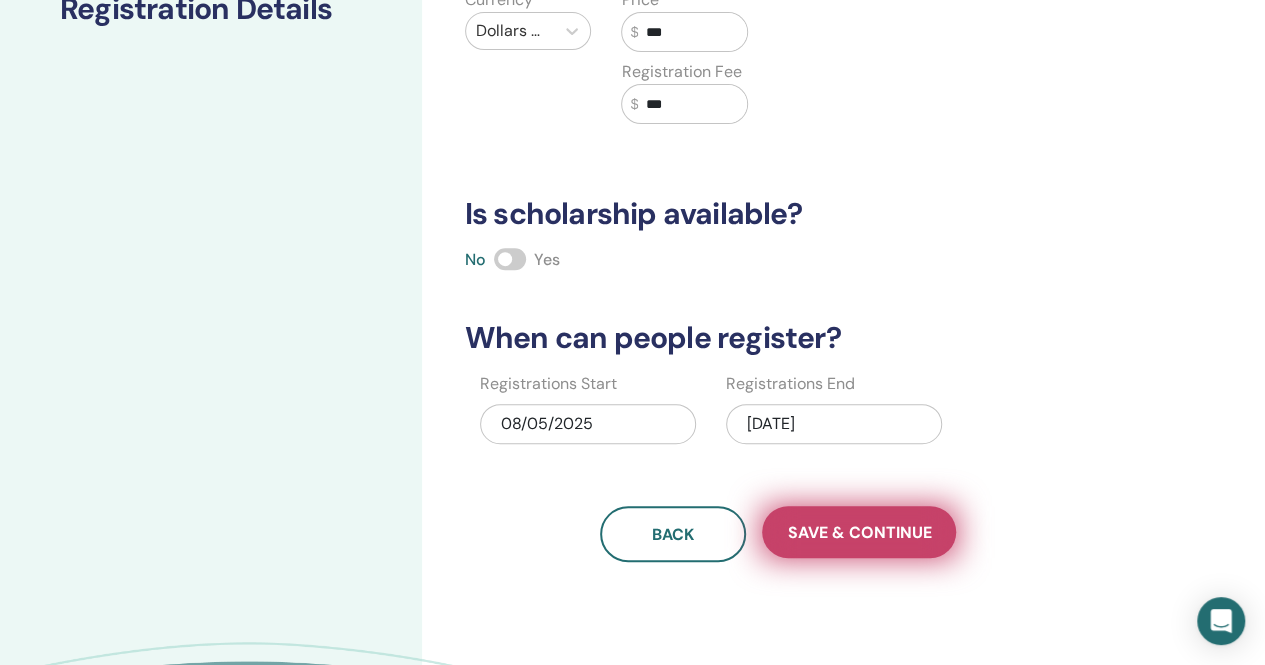 type on "***" 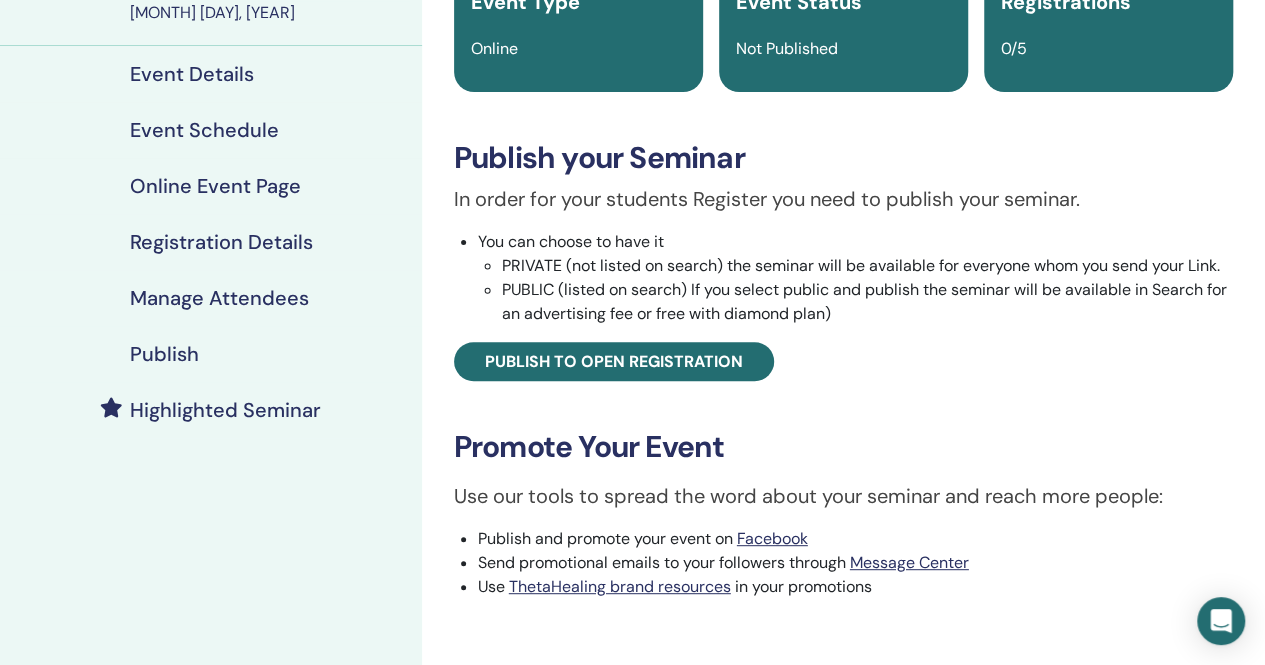 scroll, scrollTop: 200, scrollLeft: 0, axis: vertical 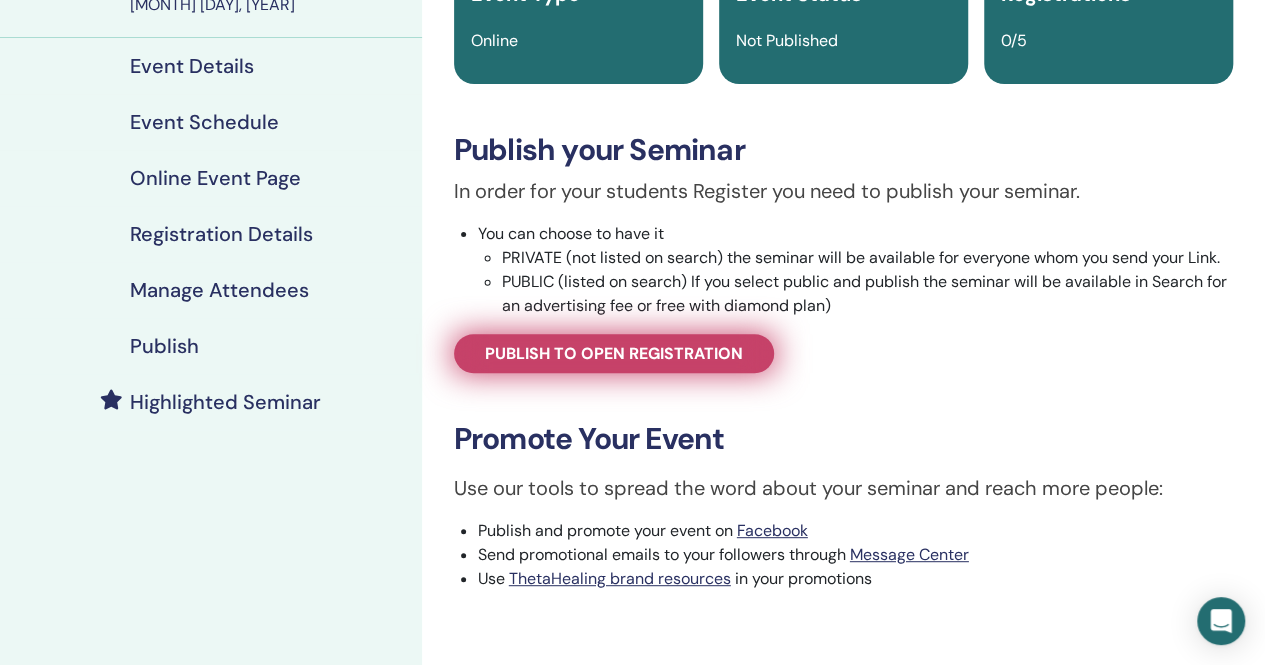 click on "Publish to open registration" at bounding box center (614, 353) 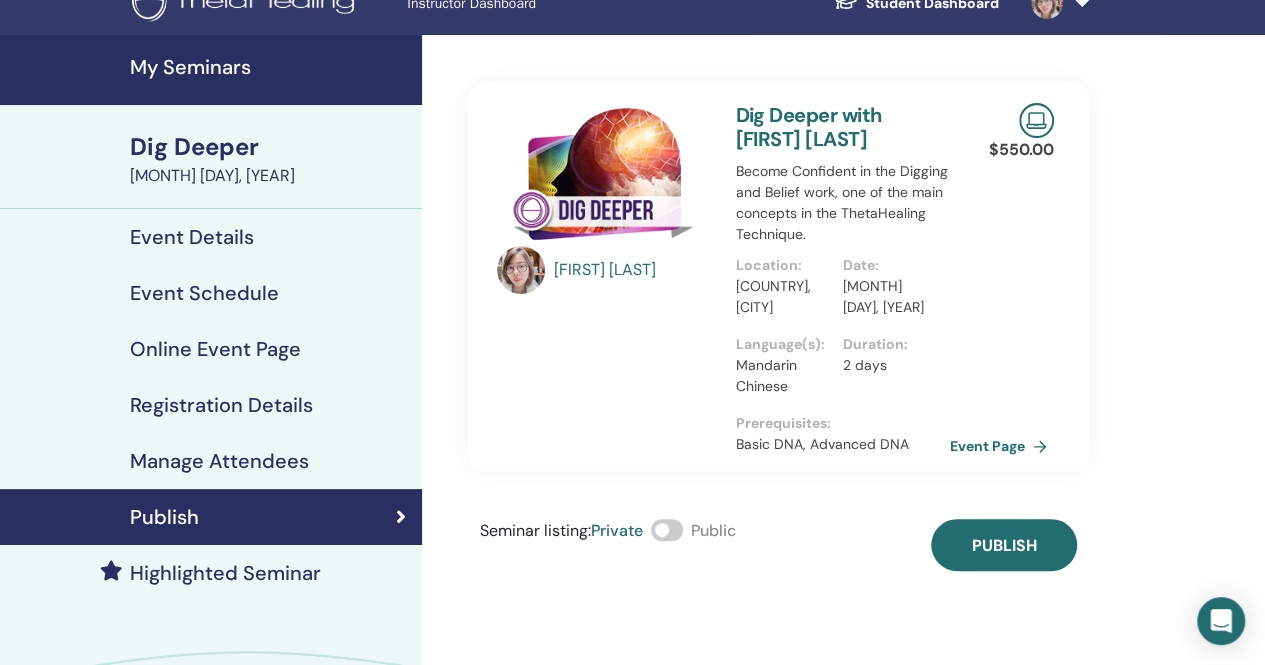 scroll, scrollTop: 0, scrollLeft: 0, axis: both 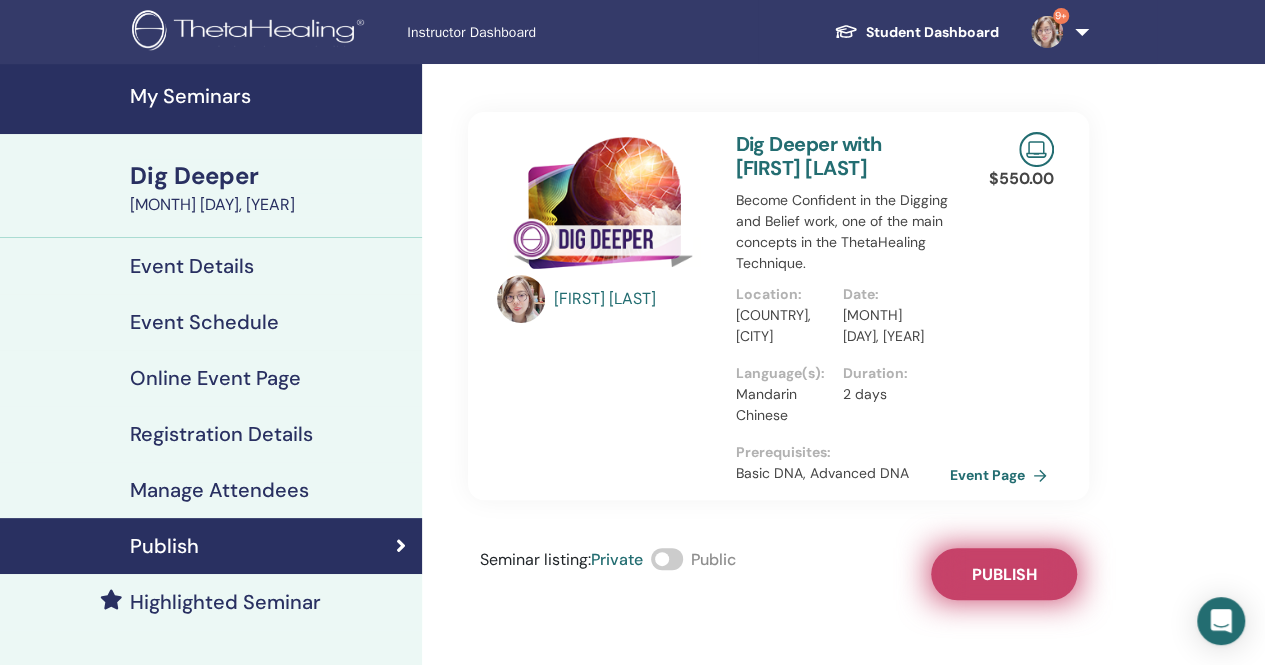 click on "Publish" at bounding box center (1003, 574) 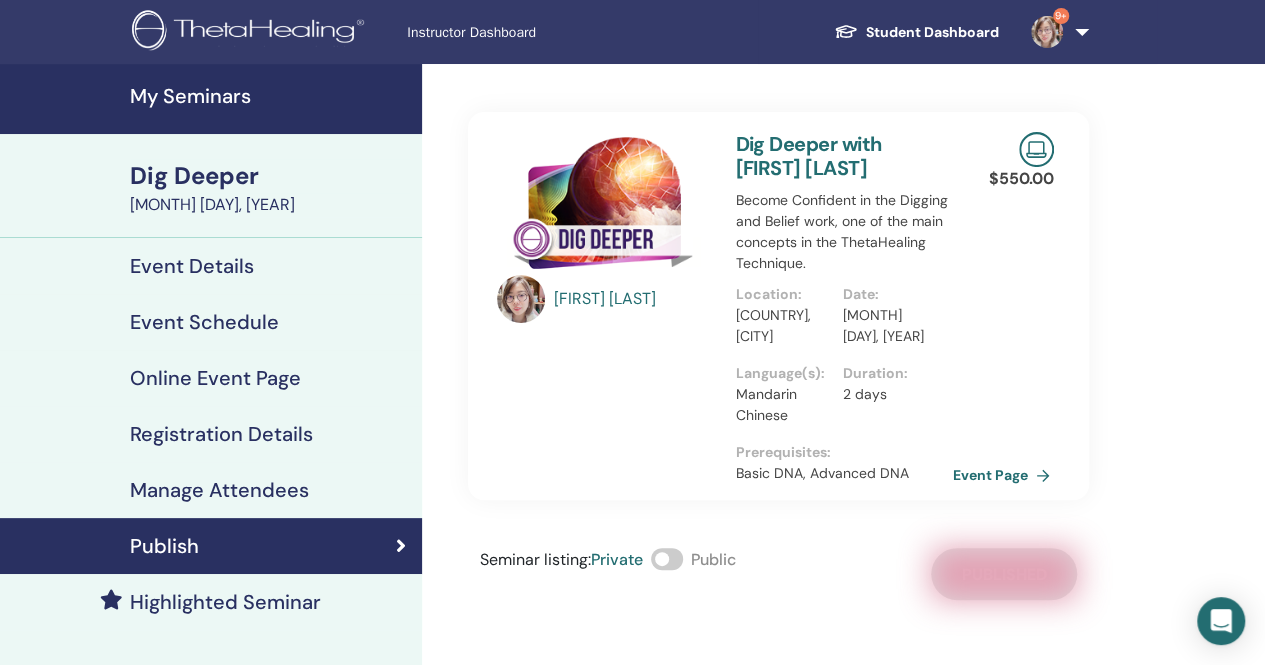 click on "Event Page" at bounding box center [1005, 475] 